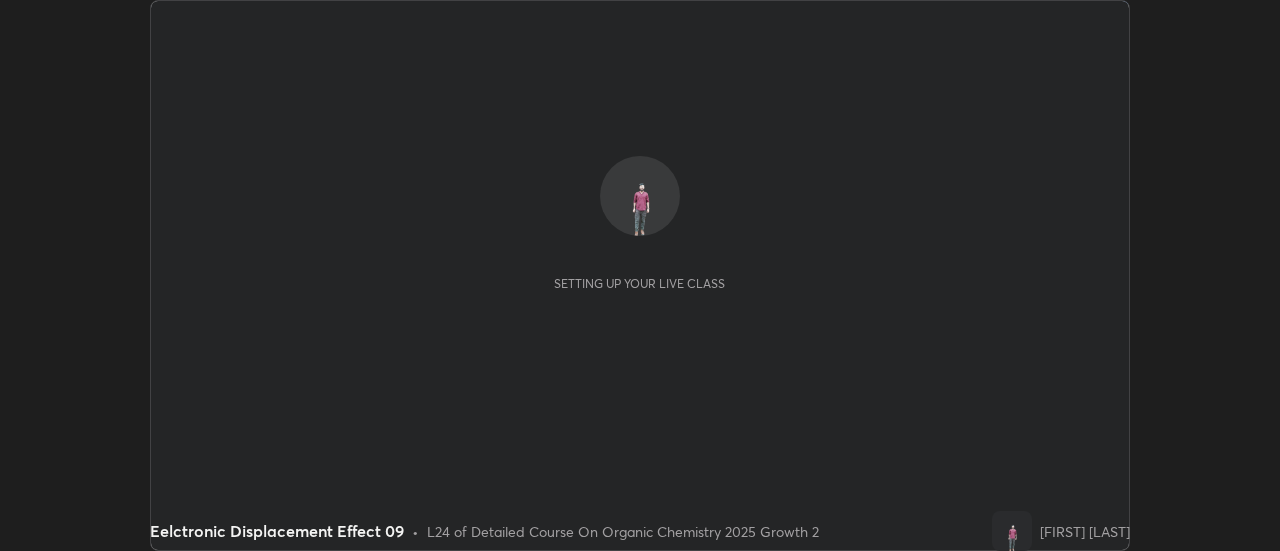 scroll, scrollTop: 0, scrollLeft: 0, axis: both 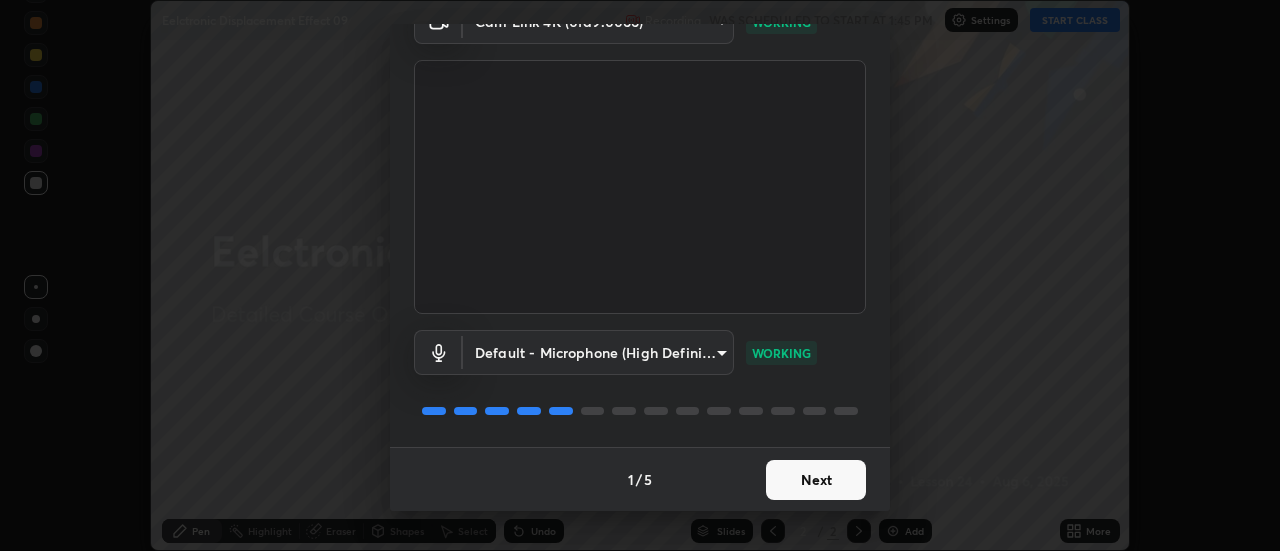 click on "Next" at bounding box center (816, 480) 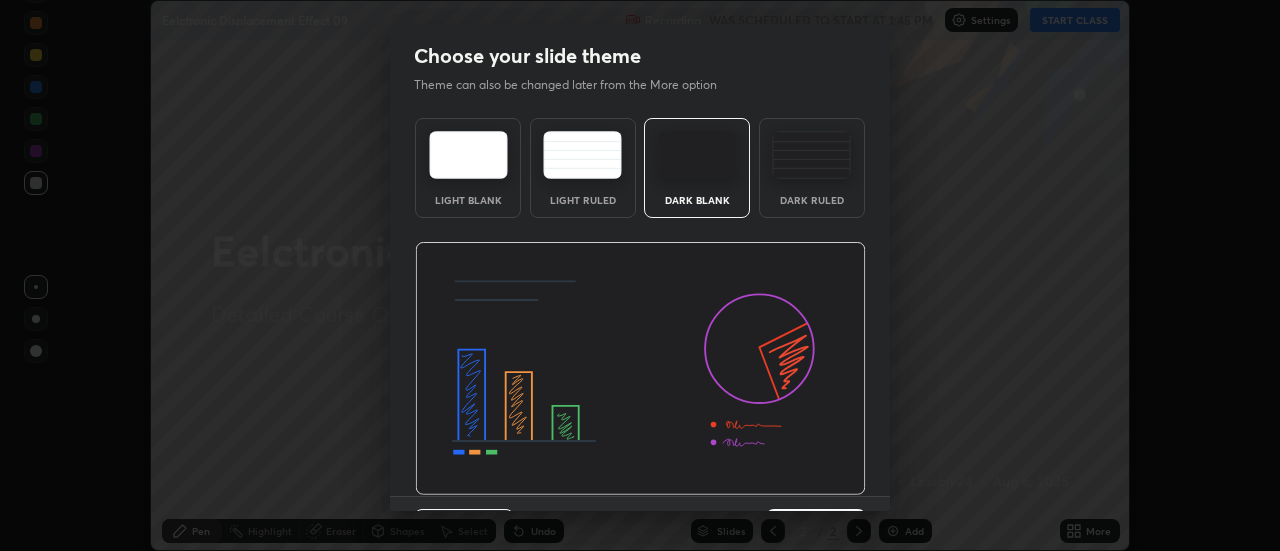 click at bounding box center [640, 369] 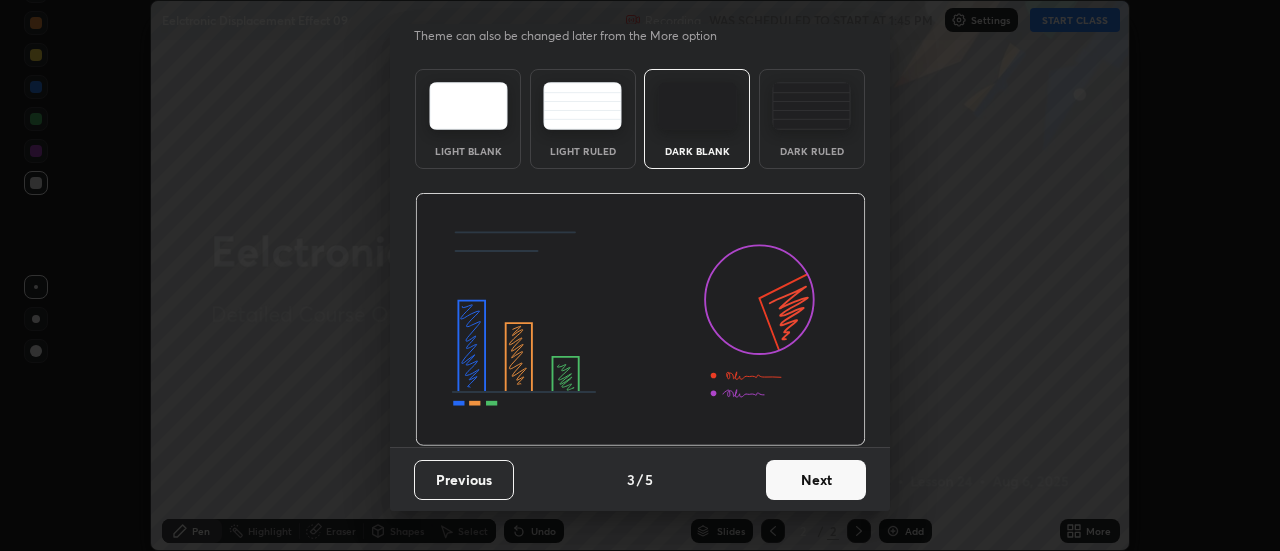 click on "Next" at bounding box center [816, 480] 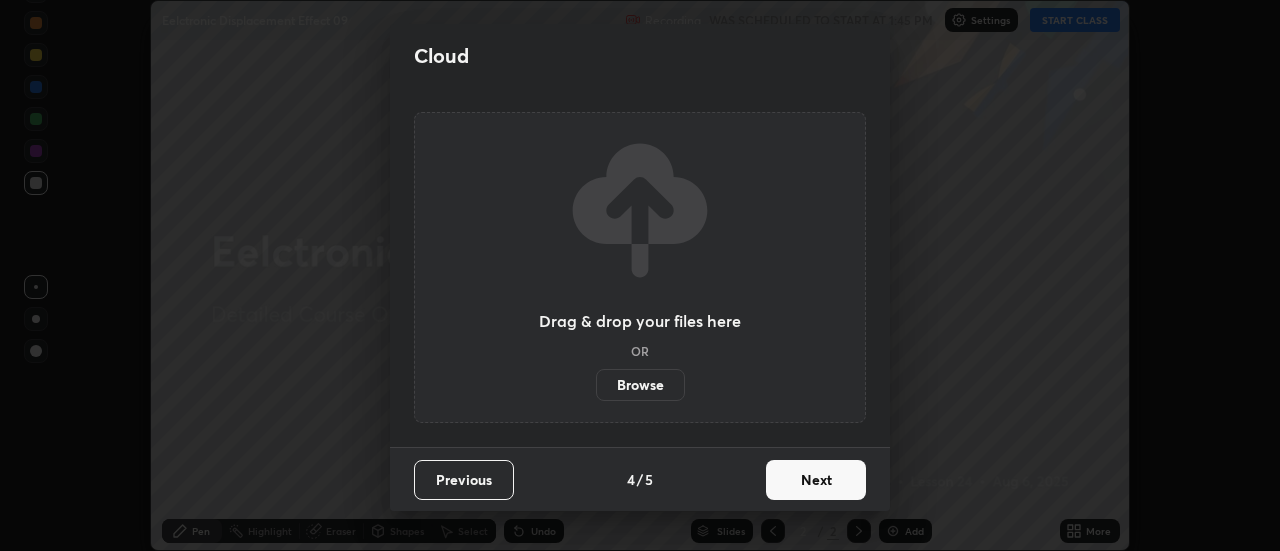 scroll, scrollTop: 0, scrollLeft: 0, axis: both 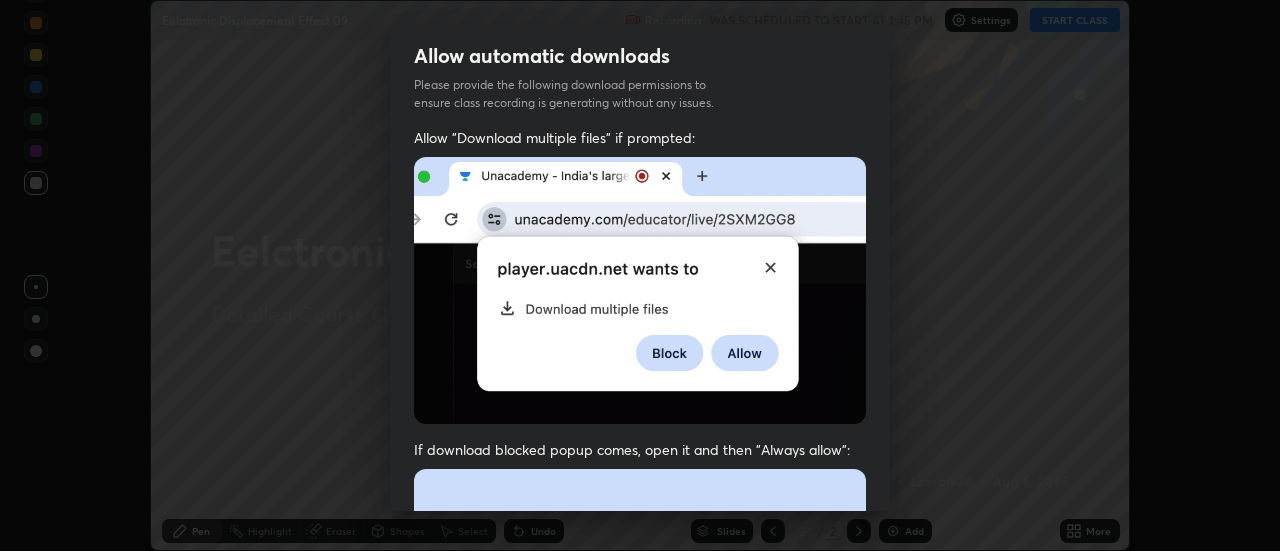 click at bounding box center [640, 687] 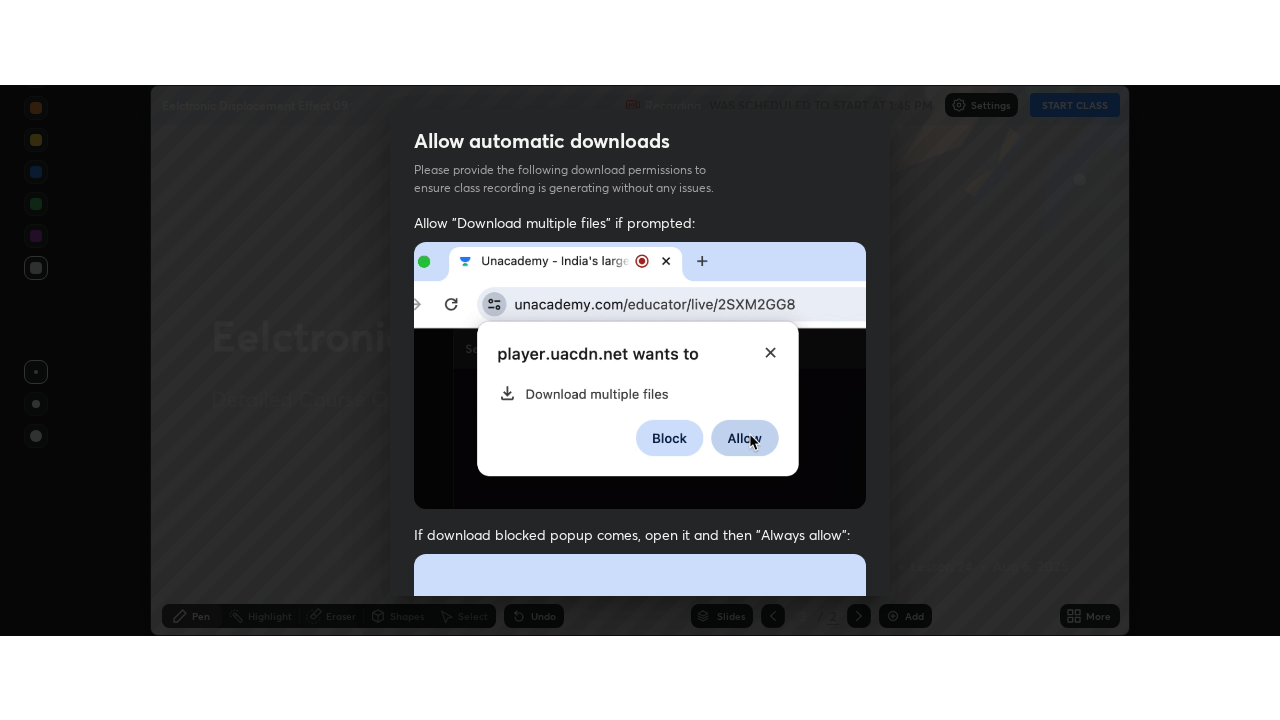 scroll, scrollTop: 513, scrollLeft: 0, axis: vertical 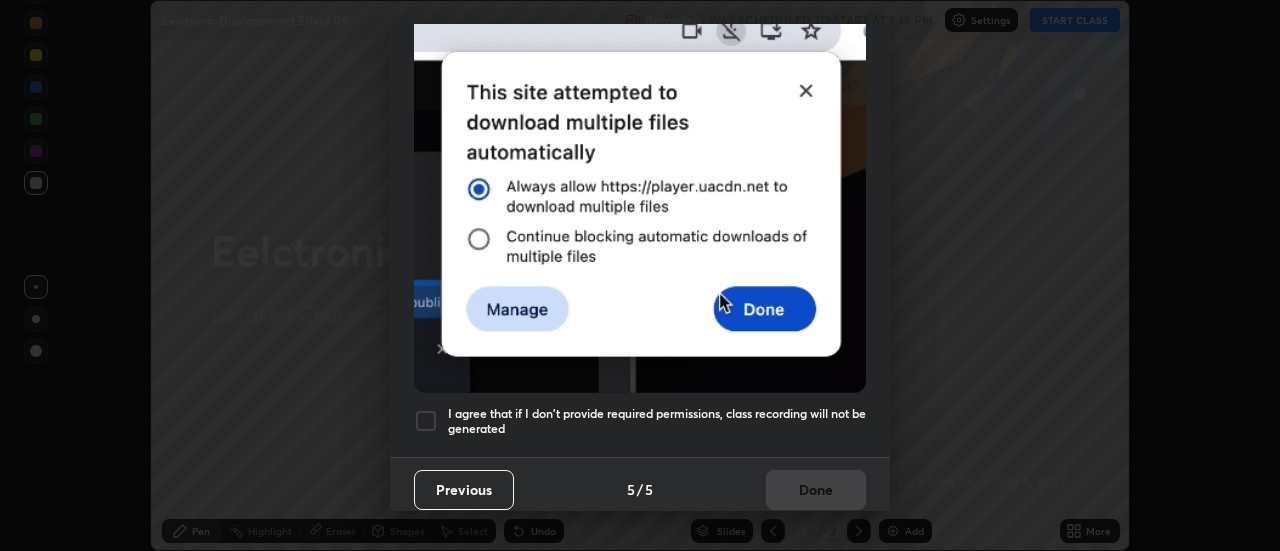 click on "I agree that if I don't provide required permissions, class recording will not be generated" at bounding box center (657, 421) 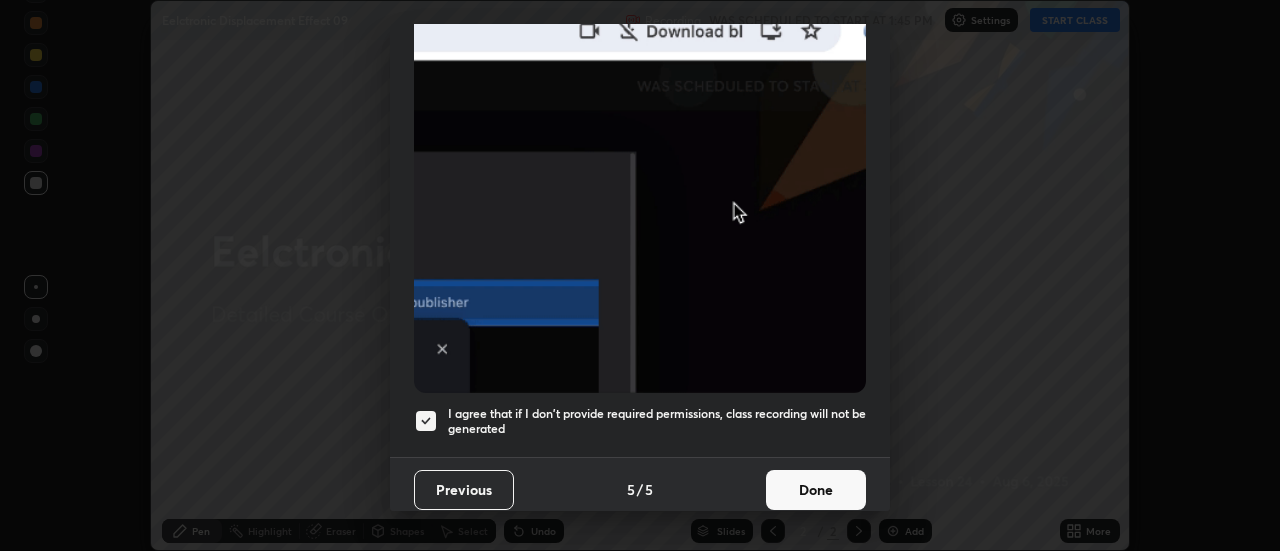 click on "Done" at bounding box center [816, 490] 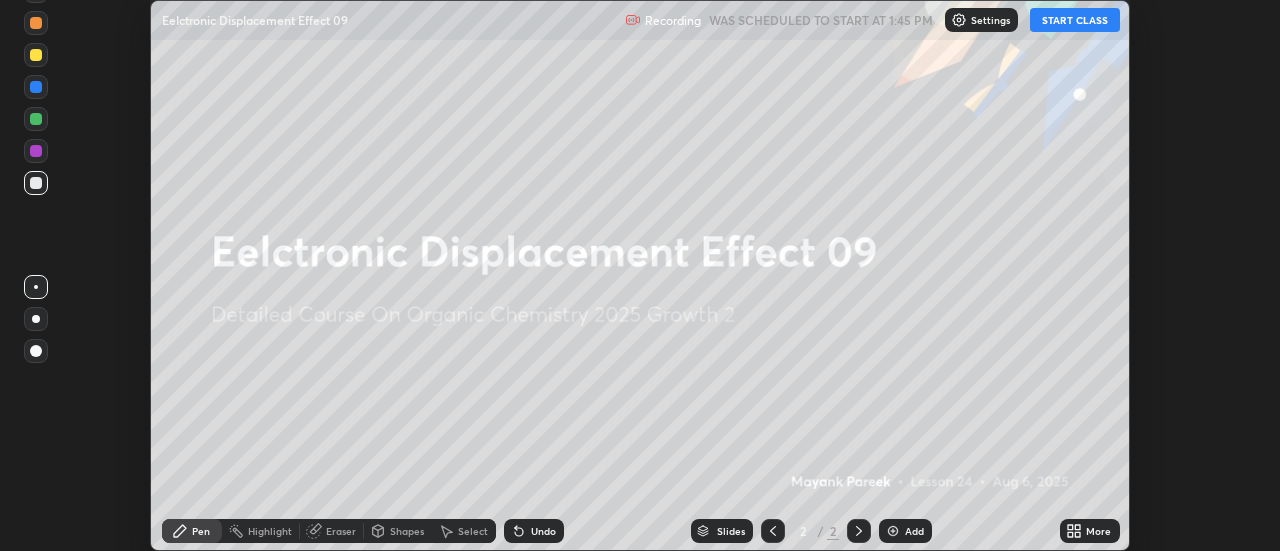 click at bounding box center [893, 531] 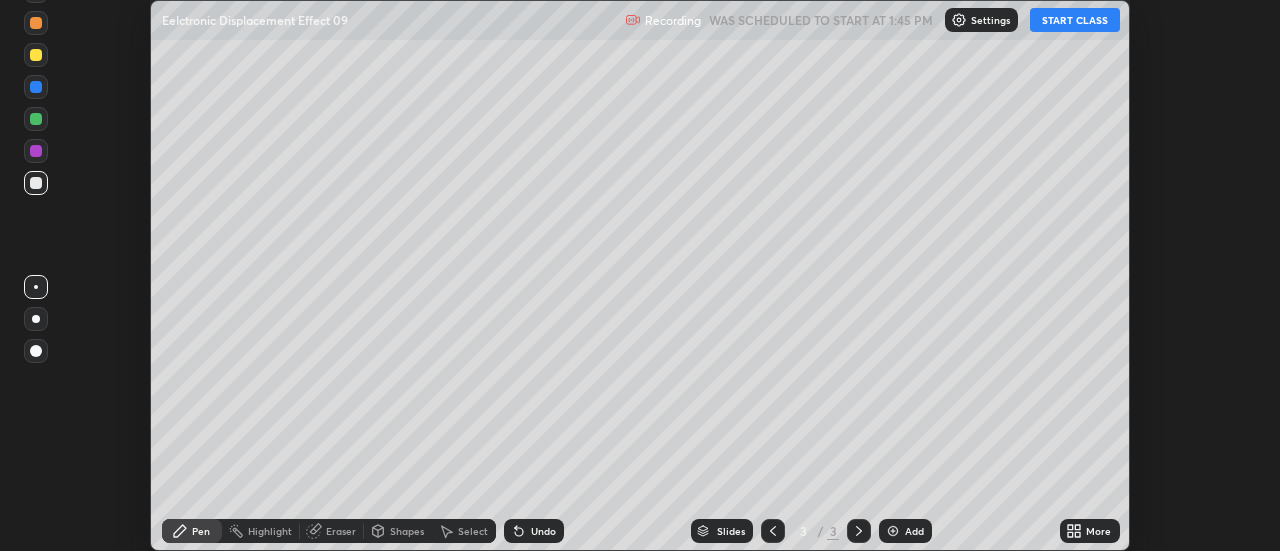 click on "More" at bounding box center (1090, 531) 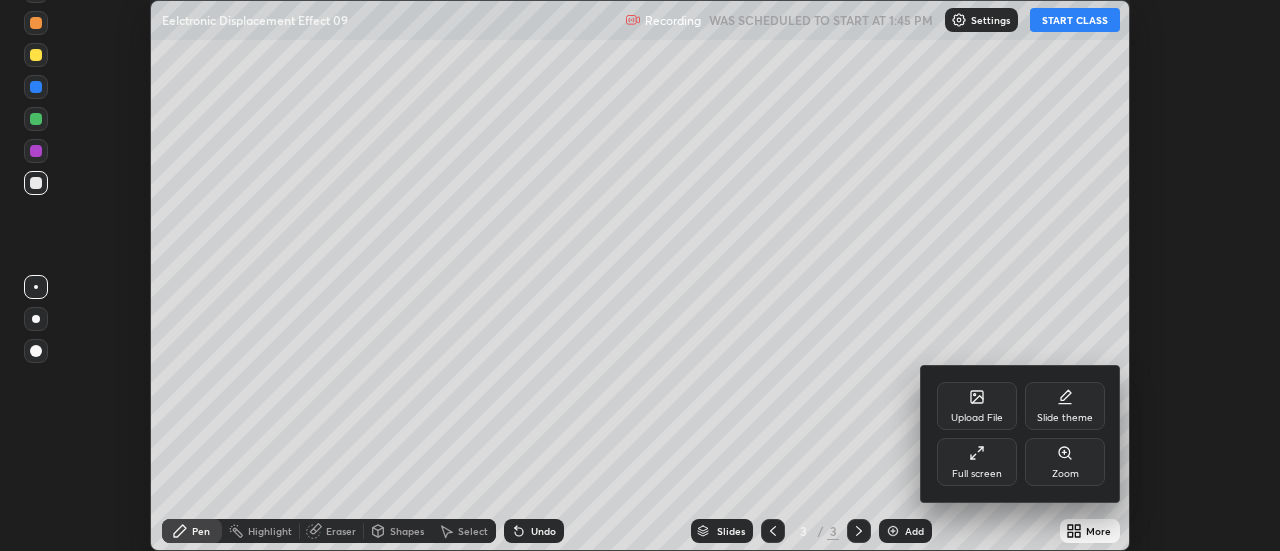 click on "Full screen" at bounding box center (977, 462) 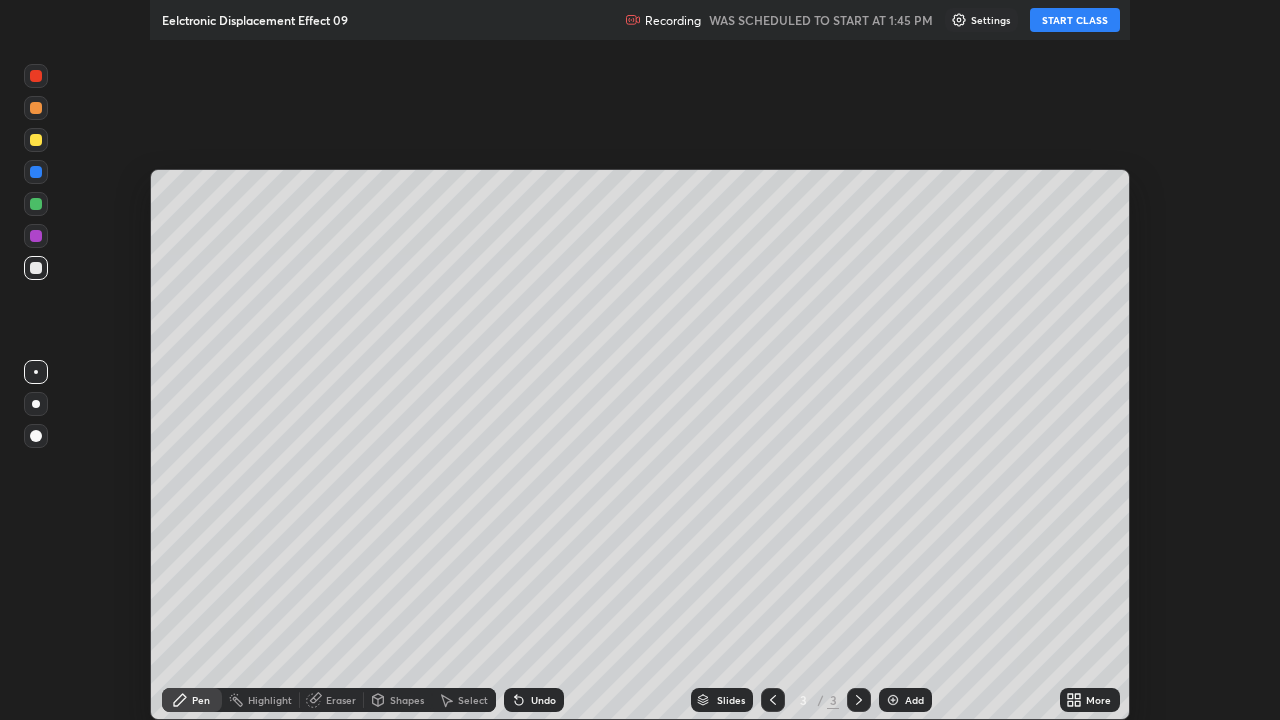 scroll, scrollTop: 99280, scrollLeft: 98720, axis: both 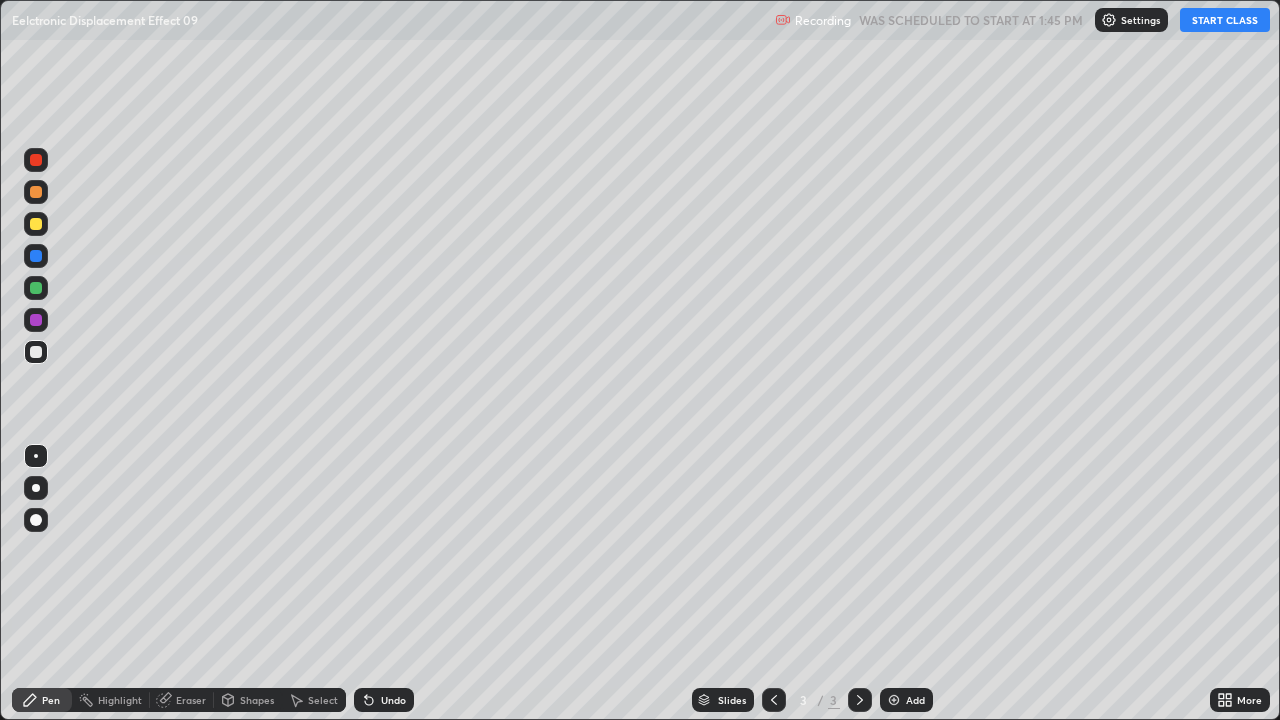 click on "START CLASS" at bounding box center [1225, 20] 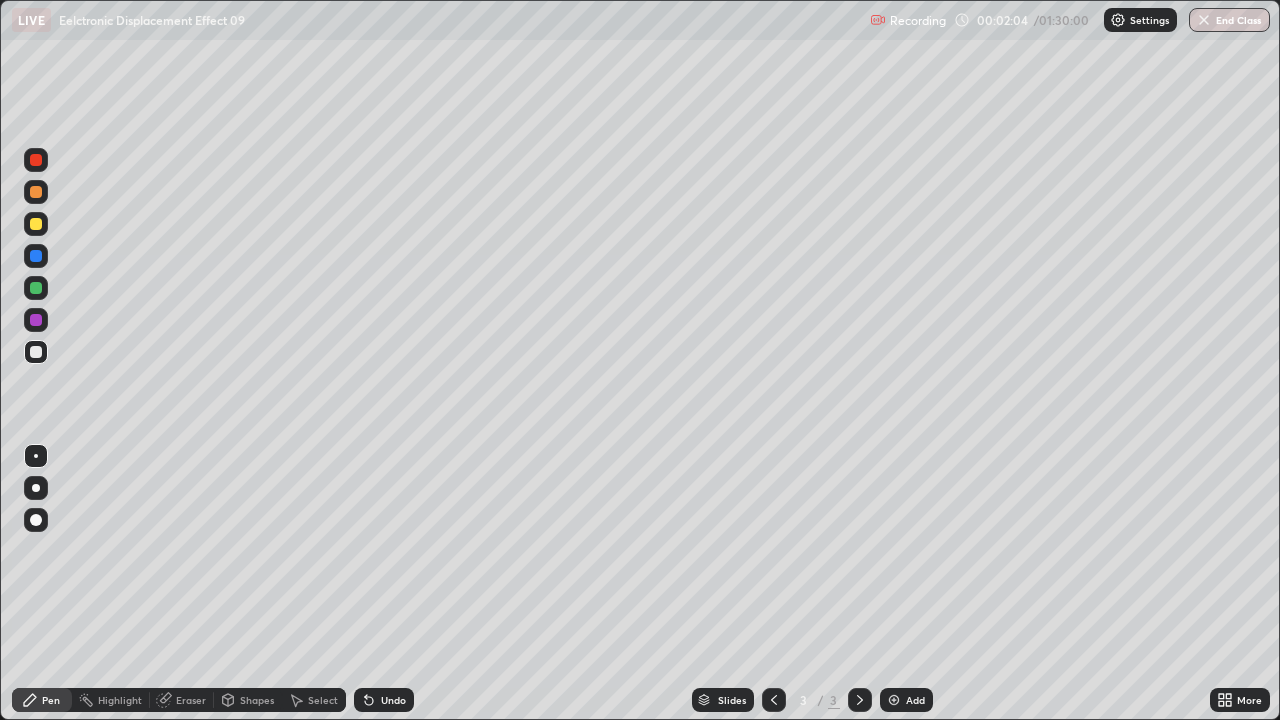 click on "Undo" at bounding box center [384, 700] 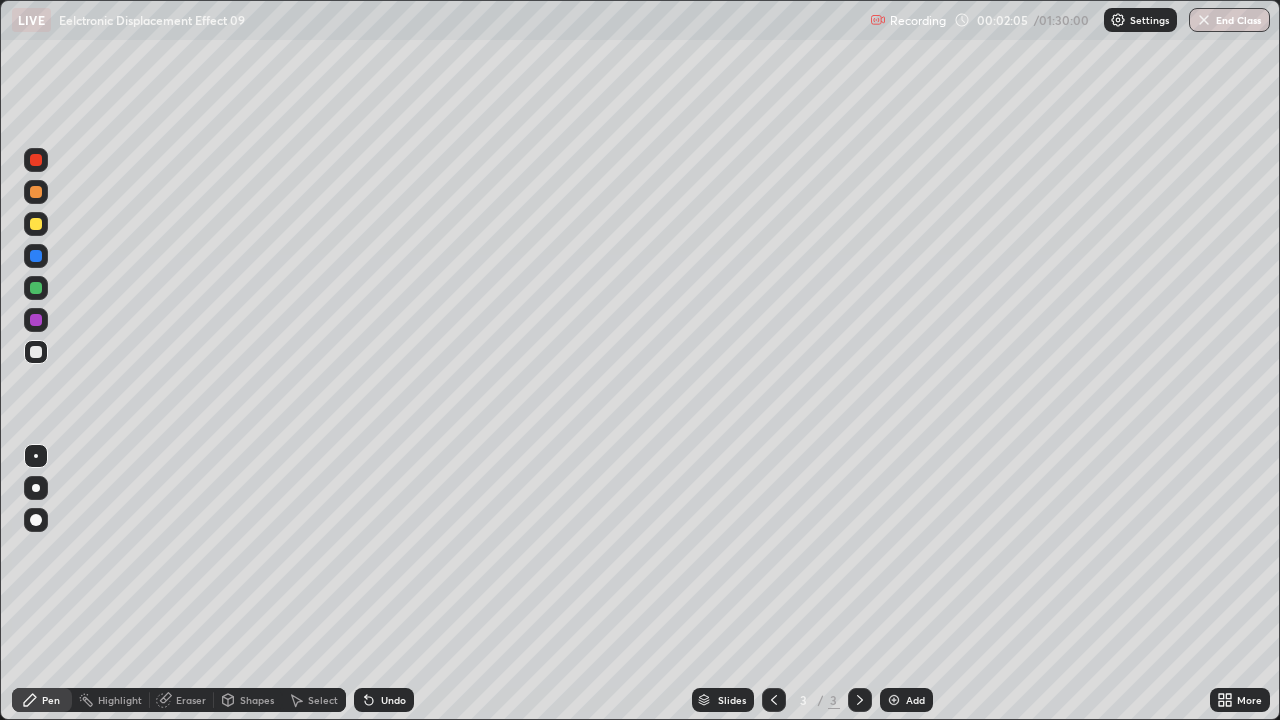 click on "Undo" at bounding box center (384, 700) 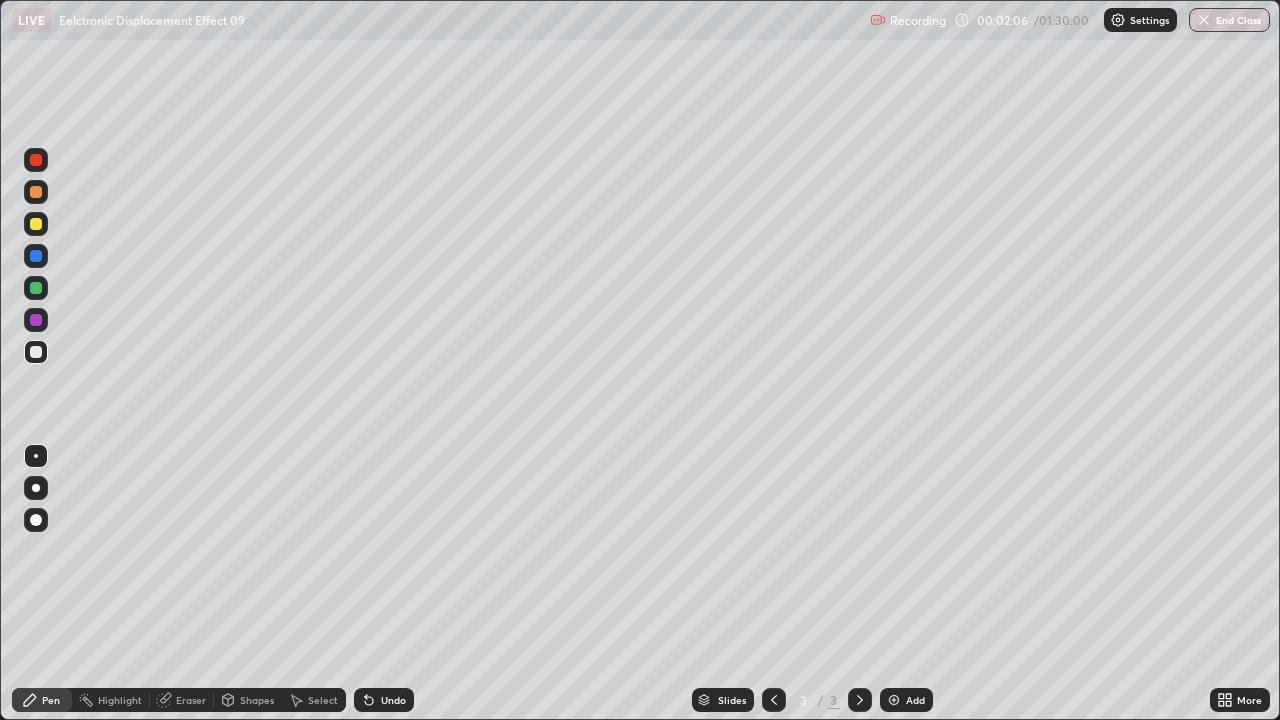 click on "Undo" at bounding box center [384, 700] 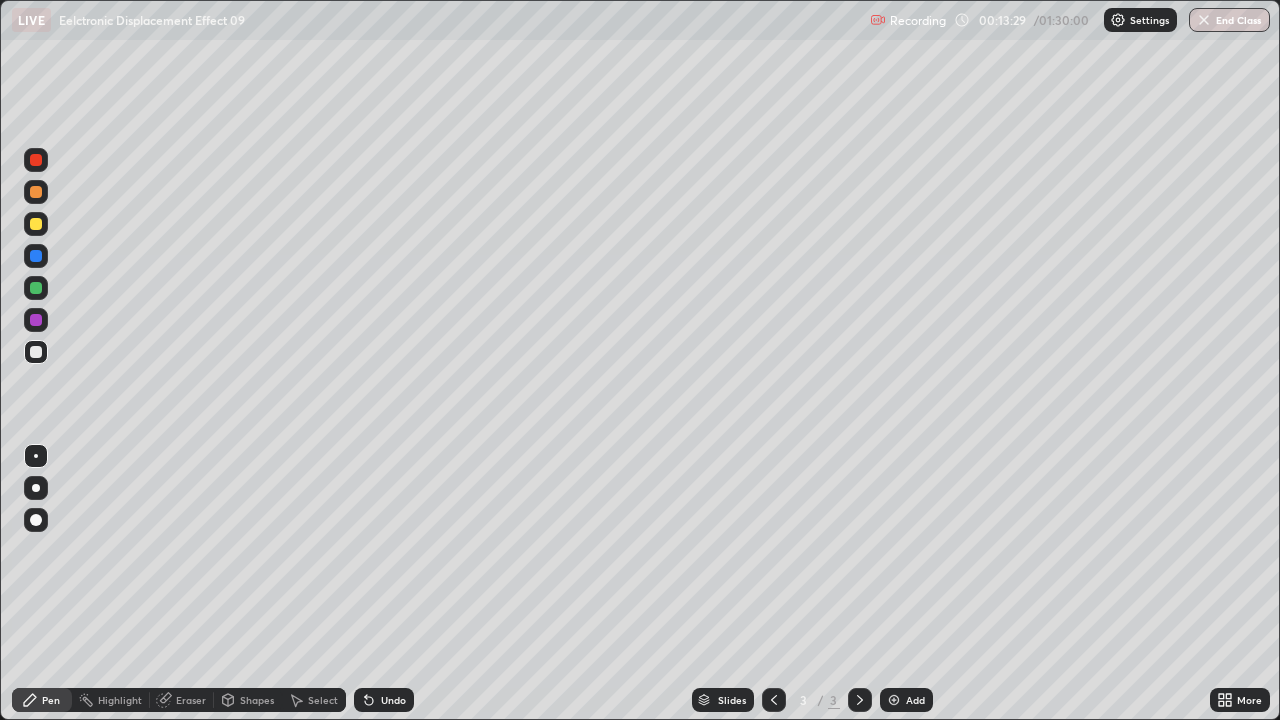 click at bounding box center [894, 700] 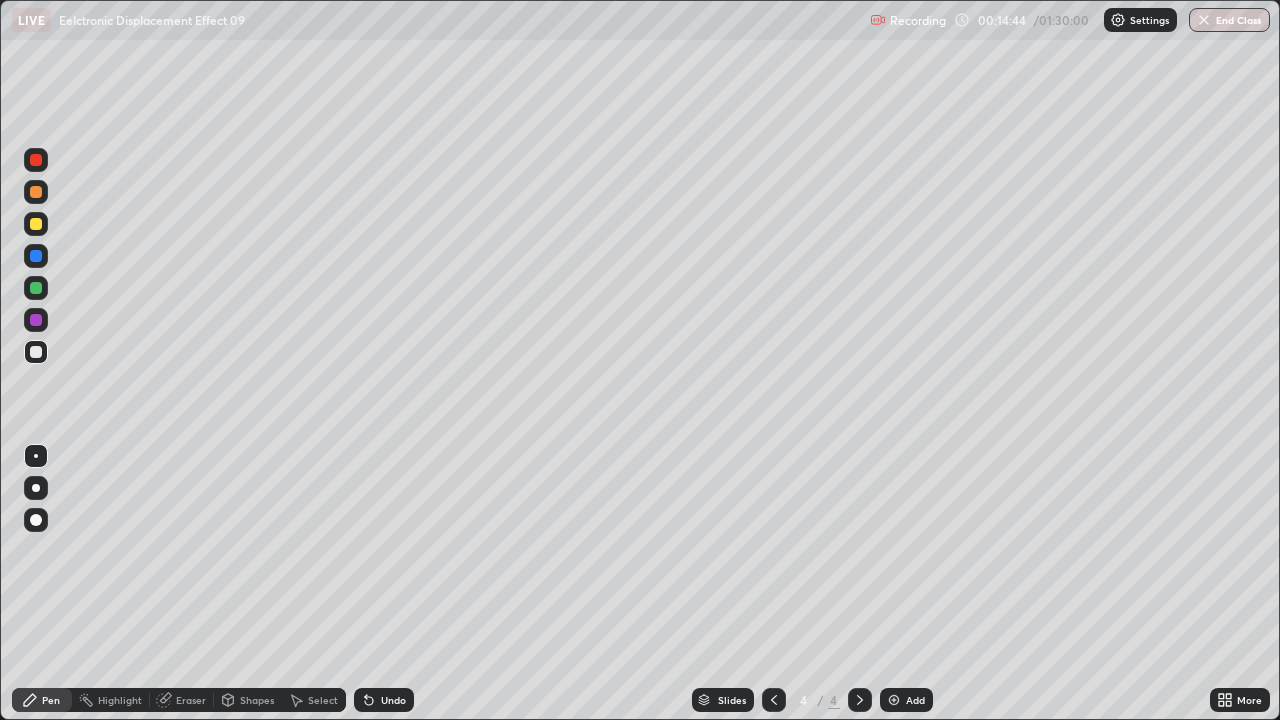 click at bounding box center [36, 352] 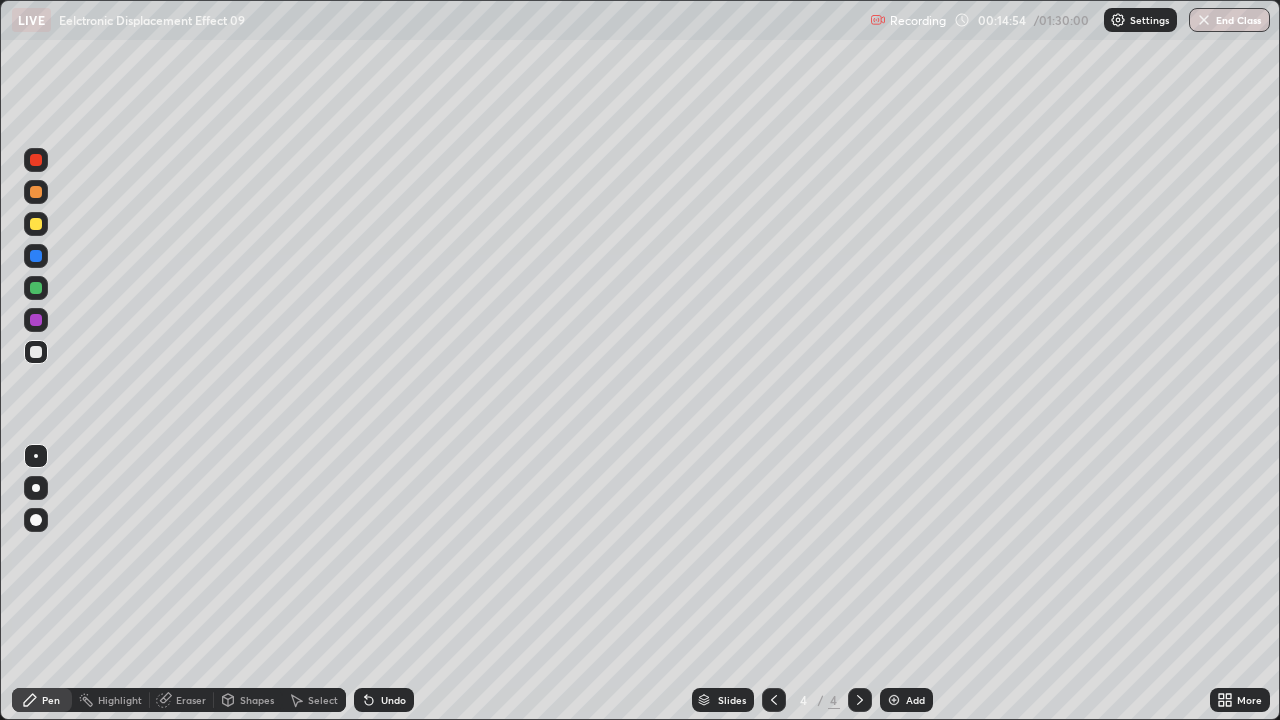 click at bounding box center (36, 352) 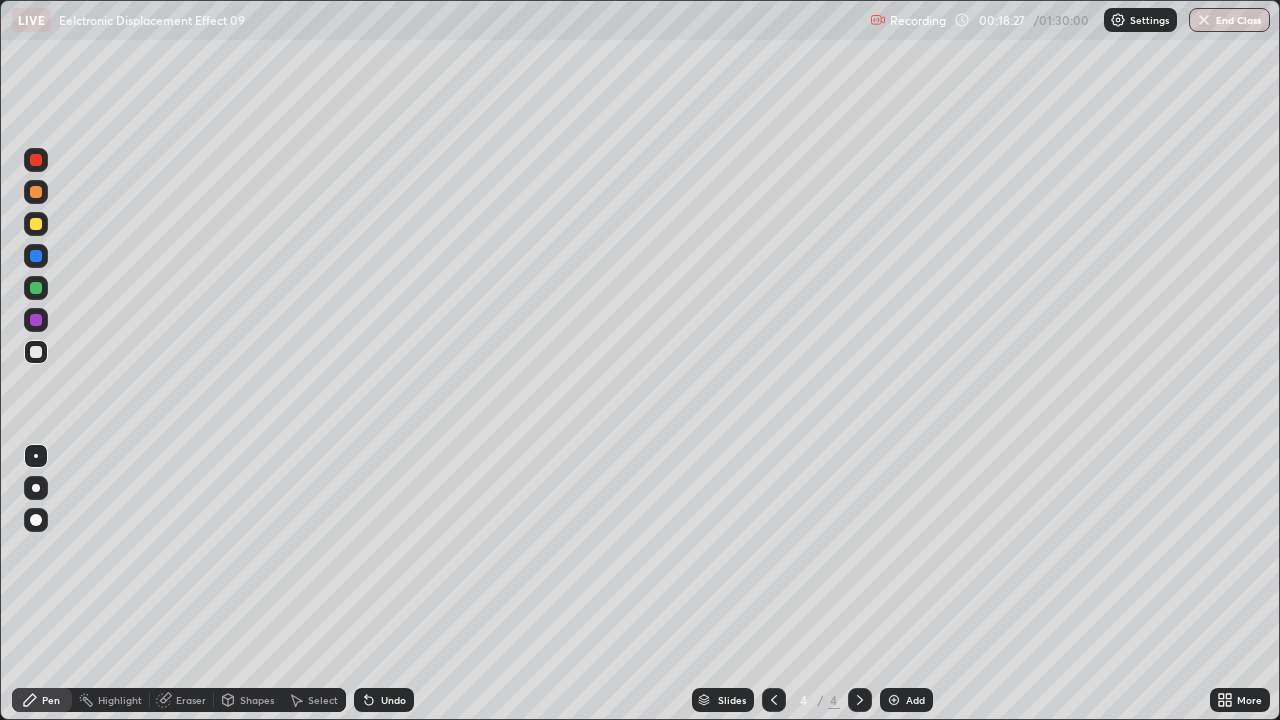 click on "Shapes" at bounding box center [248, 700] 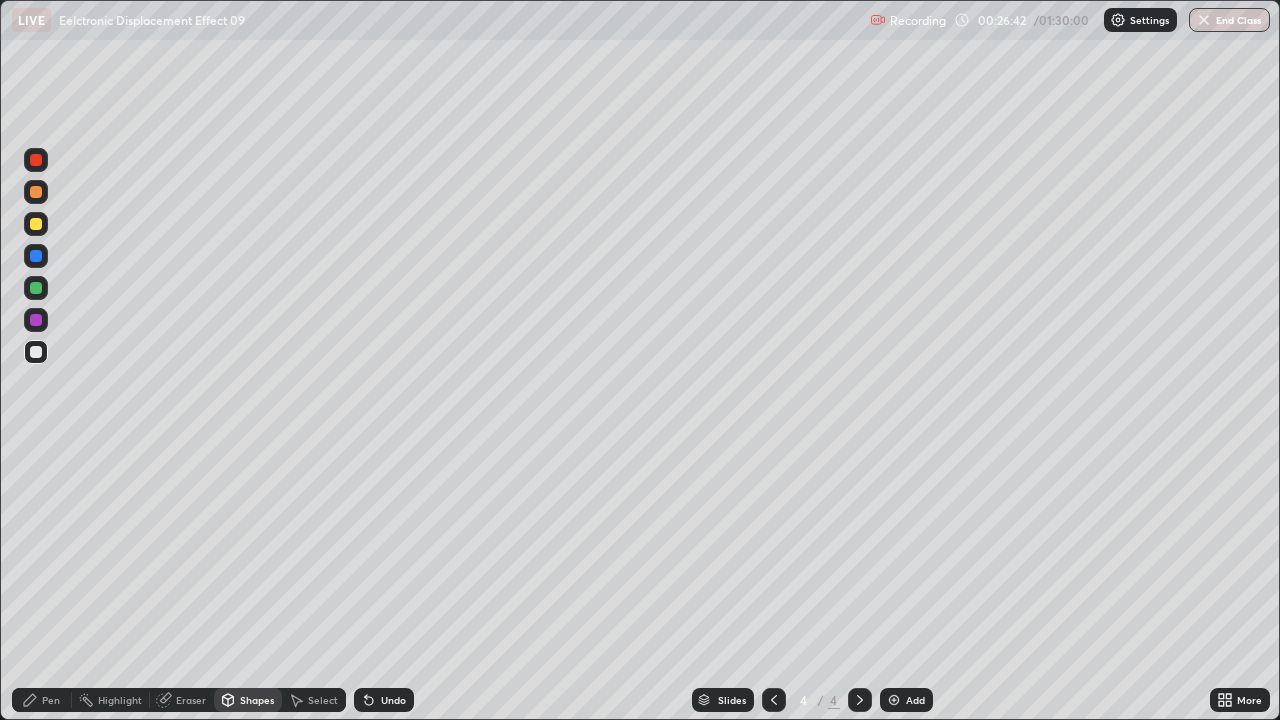 click on "Eraser" at bounding box center (191, 700) 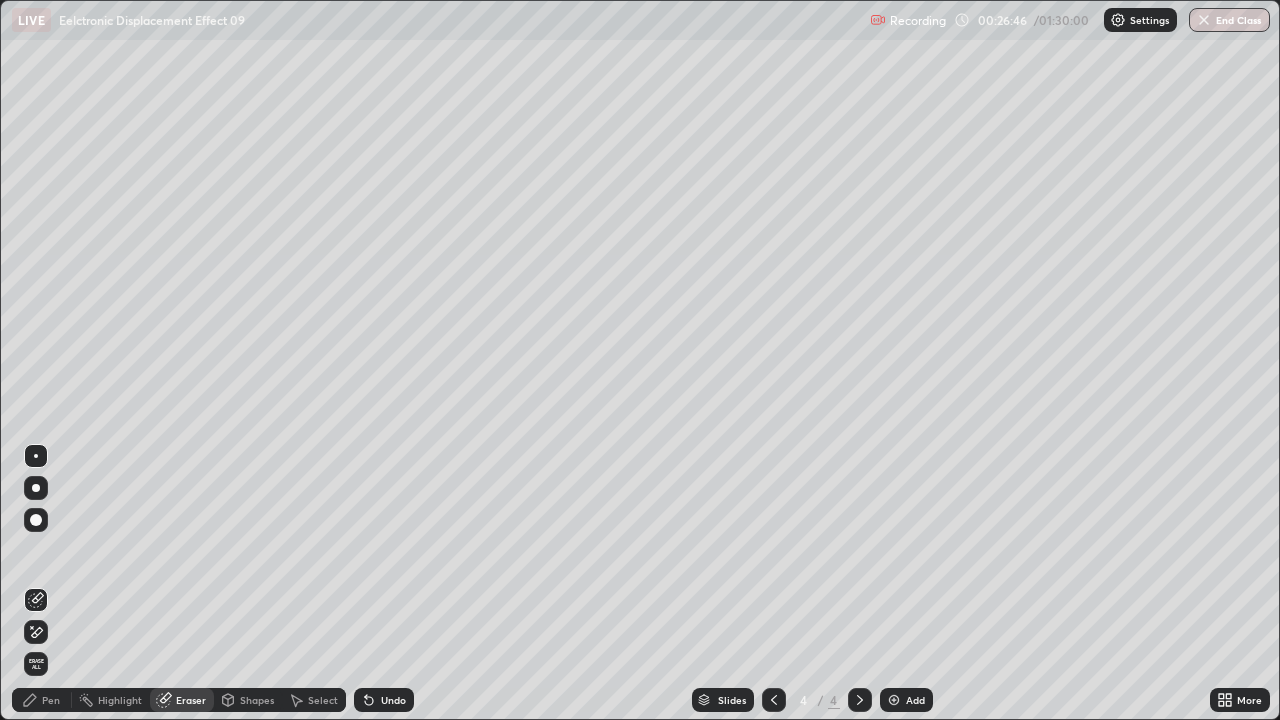 click on "Pen" at bounding box center [42, 700] 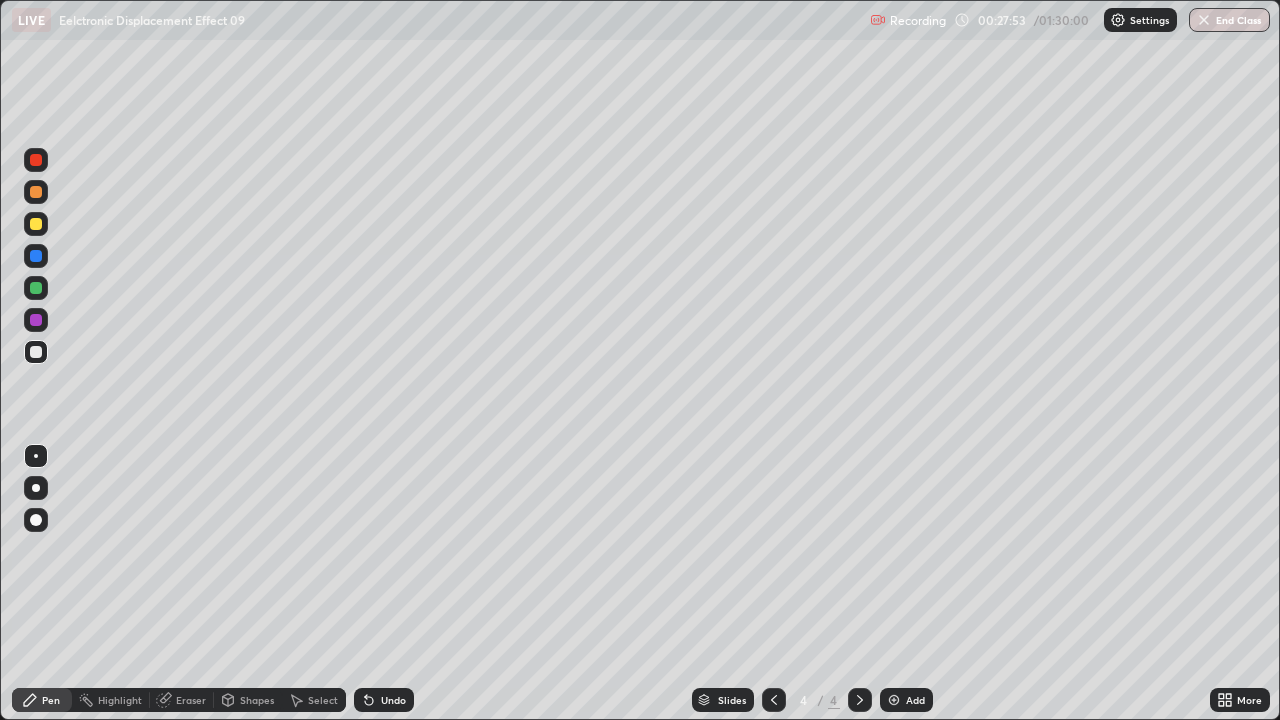 click at bounding box center (36, 352) 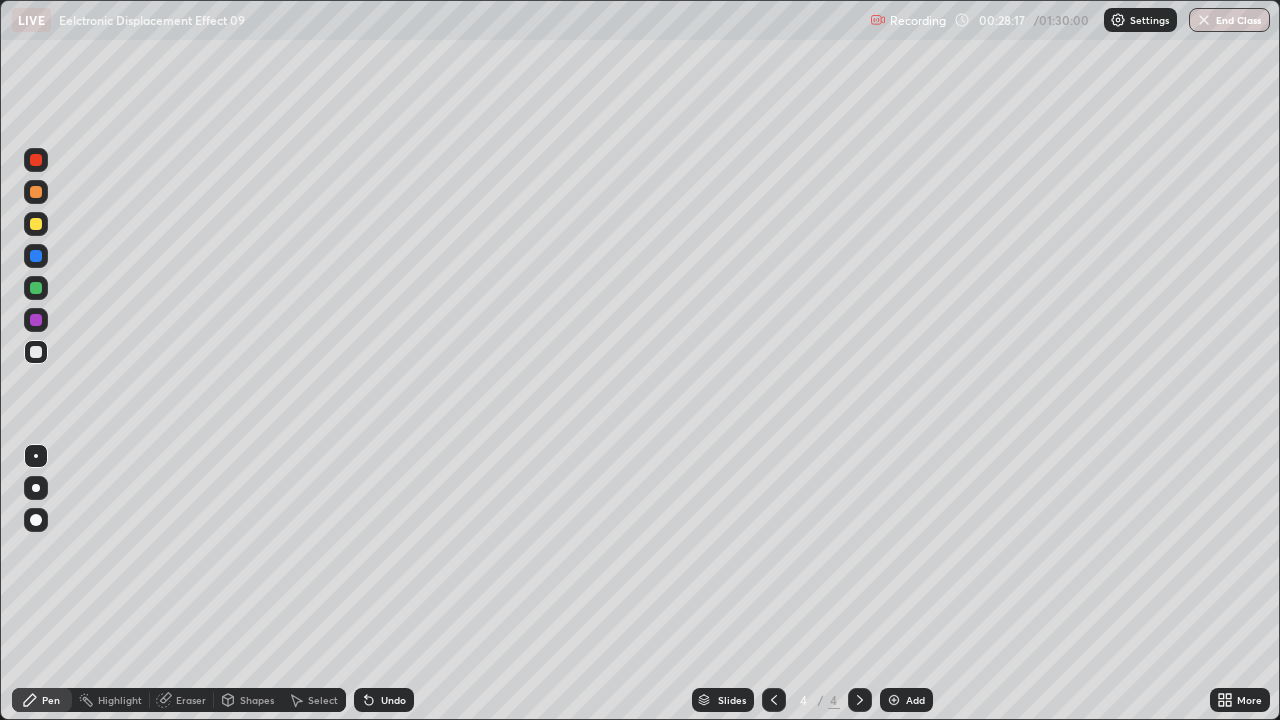 click at bounding box center (36, 352) 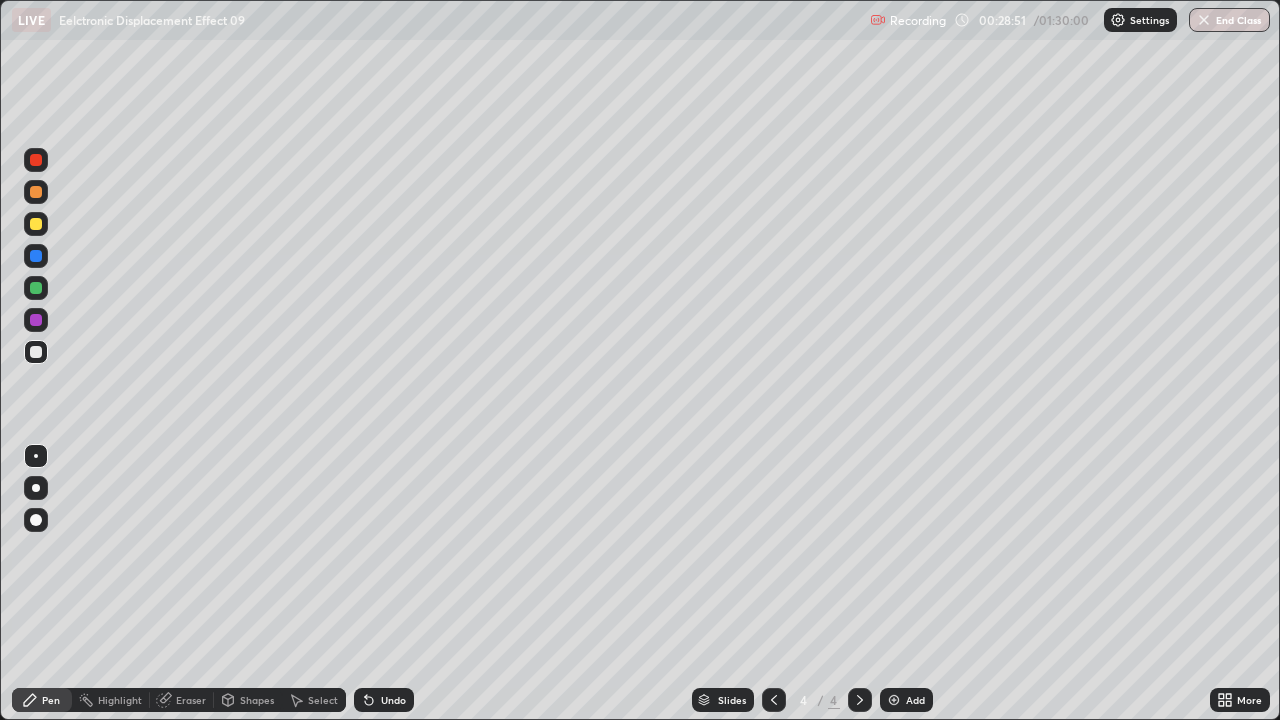 click at bounding box center [36, 288] 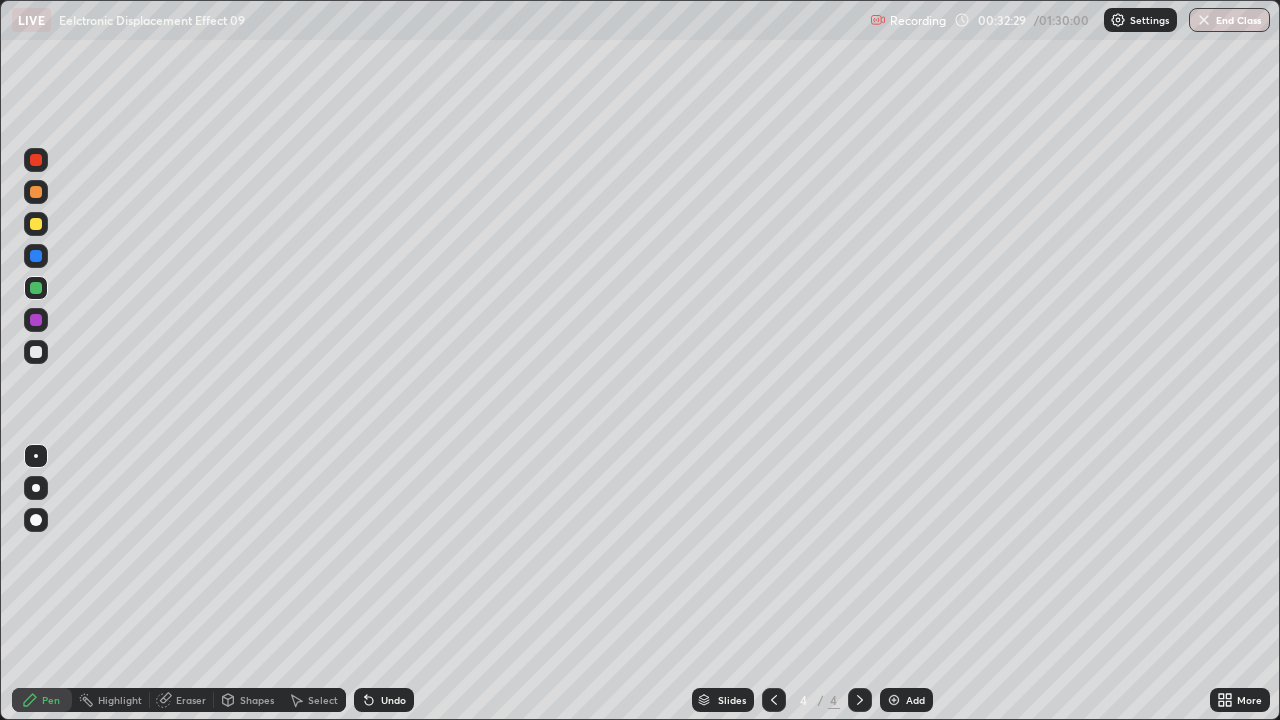 click on "Undo" at bounding box center (393, 700) 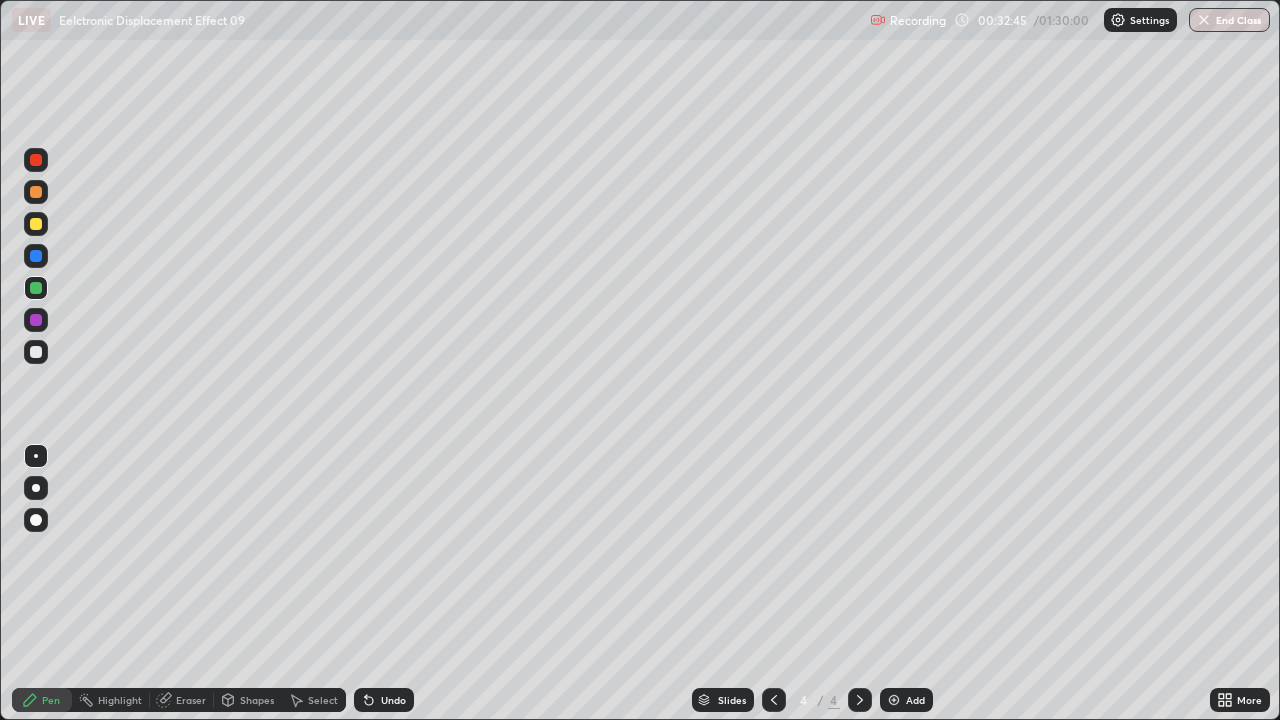 click at bounding box center (36, 352) 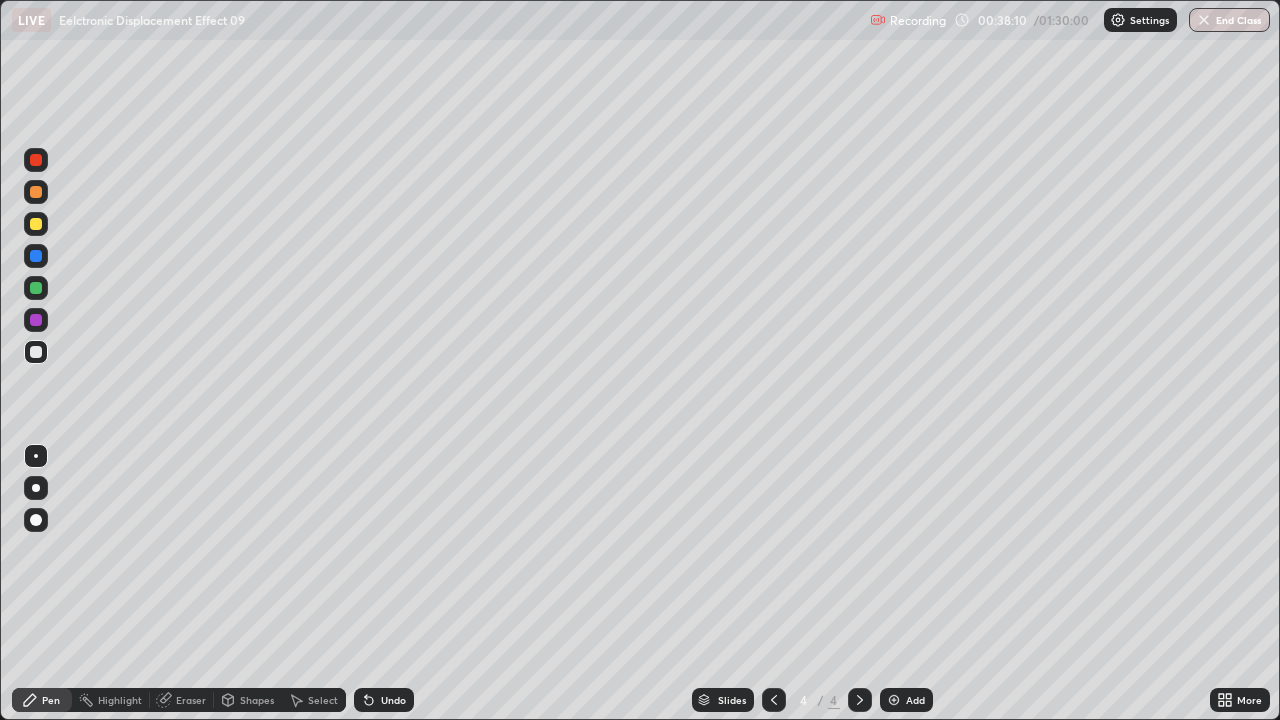 click at bounding box center [894, 700] 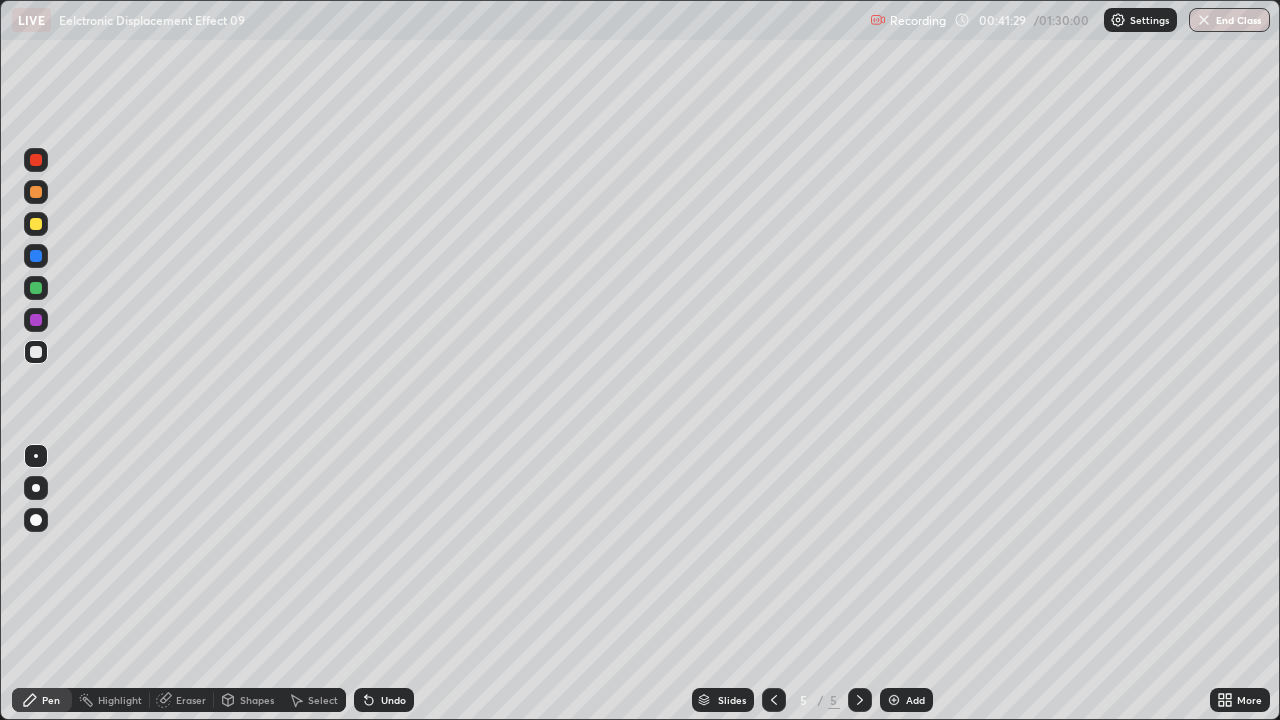 click on "Add" at bounding box center (915, 700) 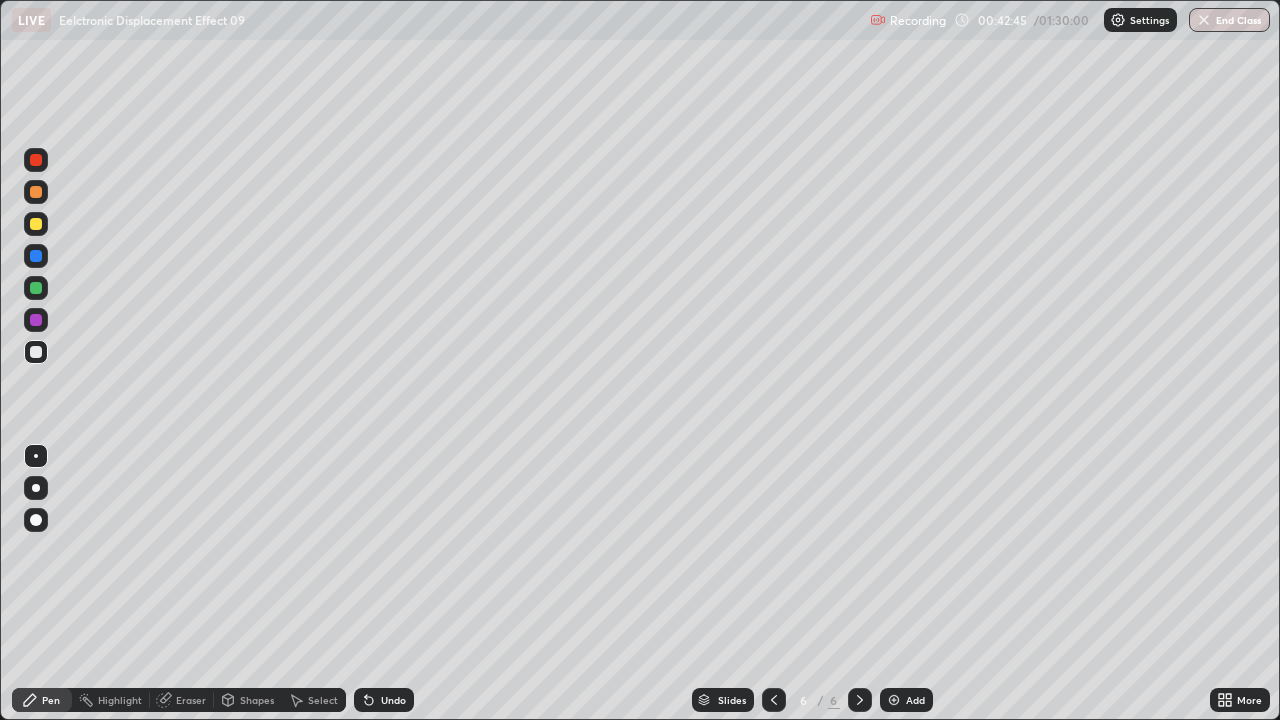click on "Select" at bounding box center (314, 700) 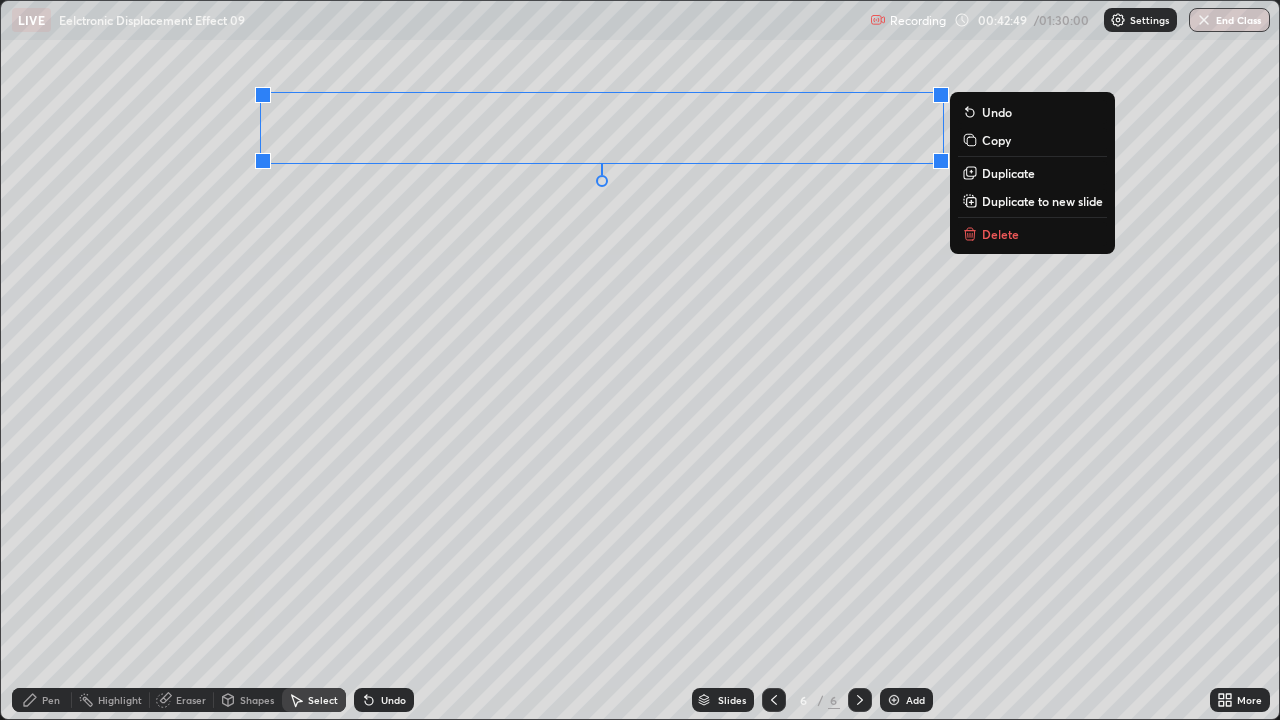 click on "Pen" at bounding box center (51, 700) 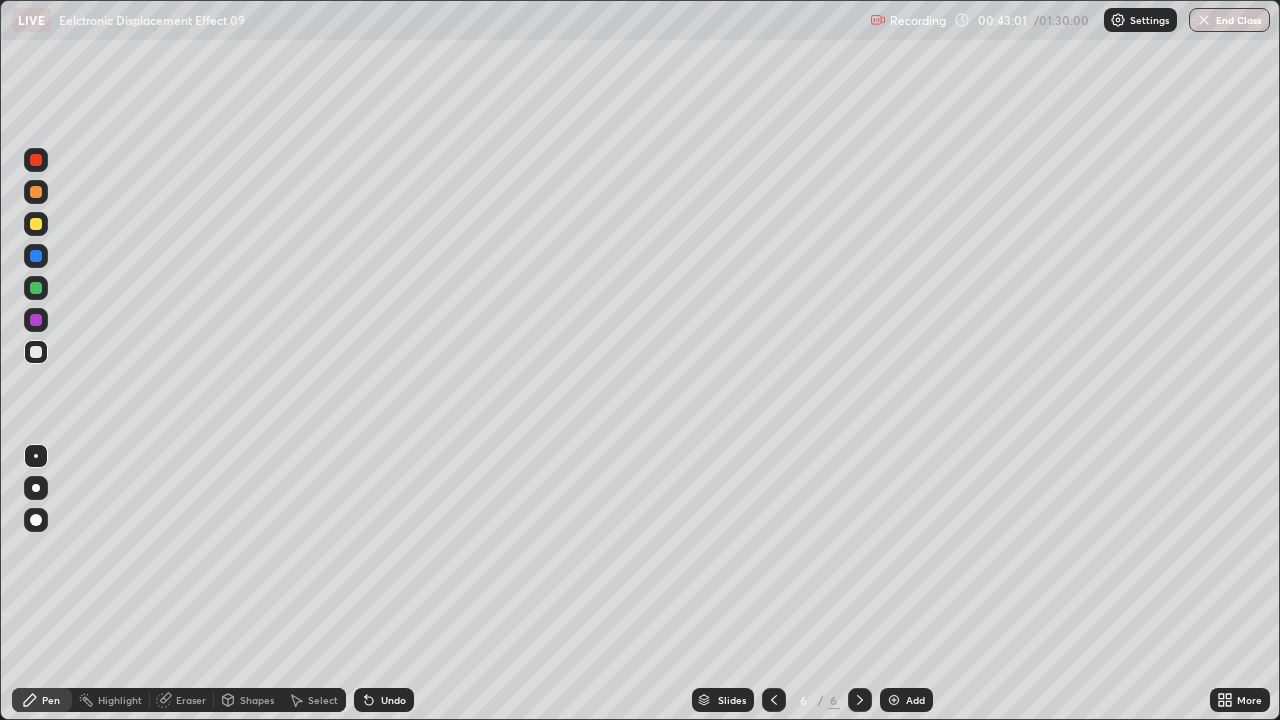 click 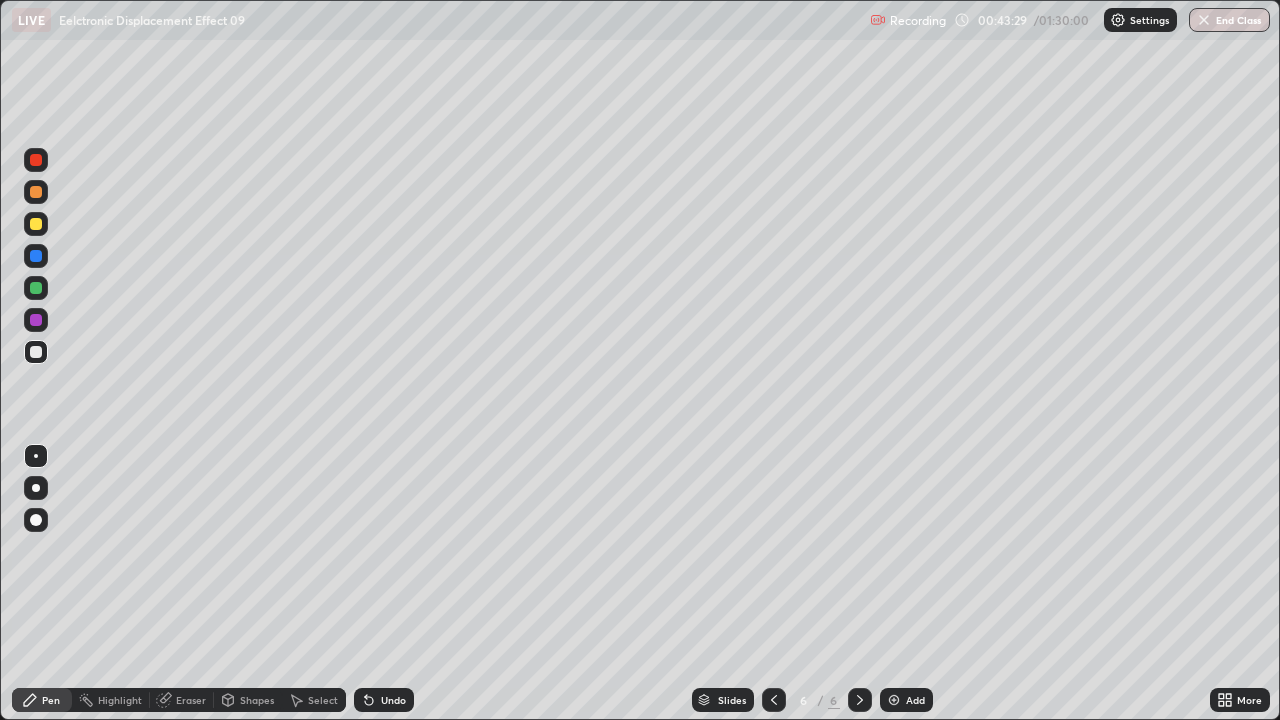 click 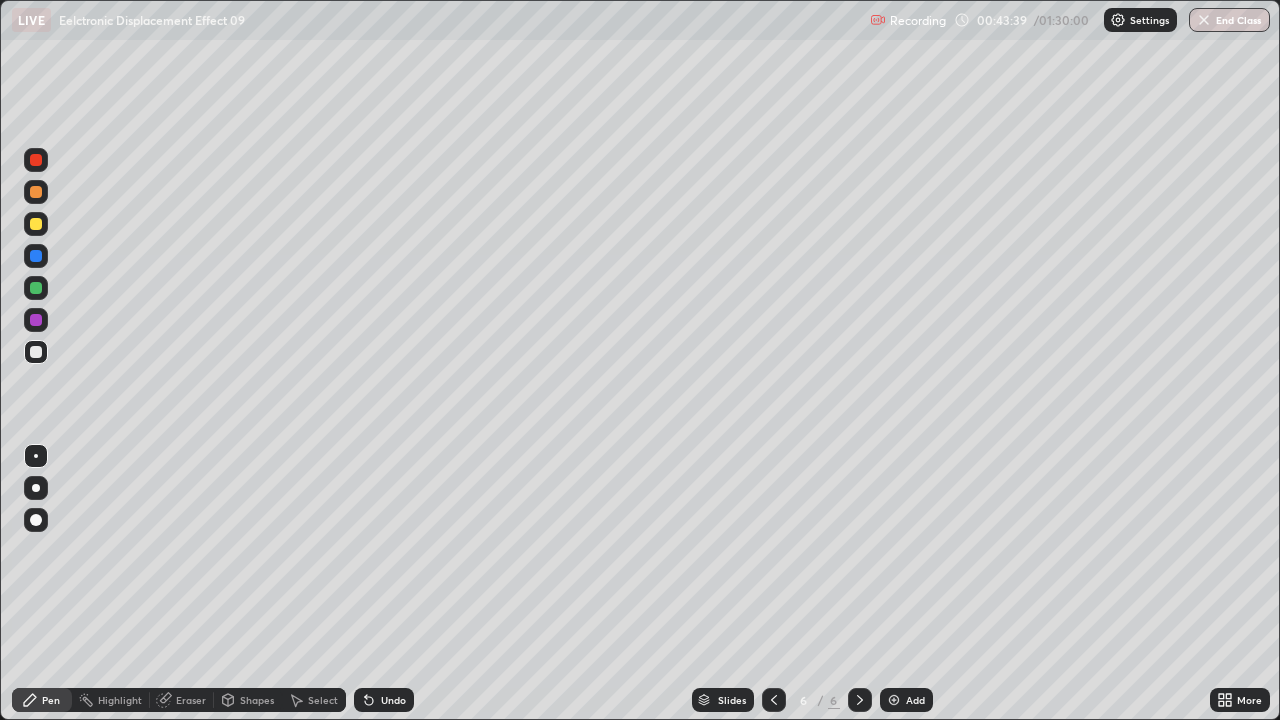 click 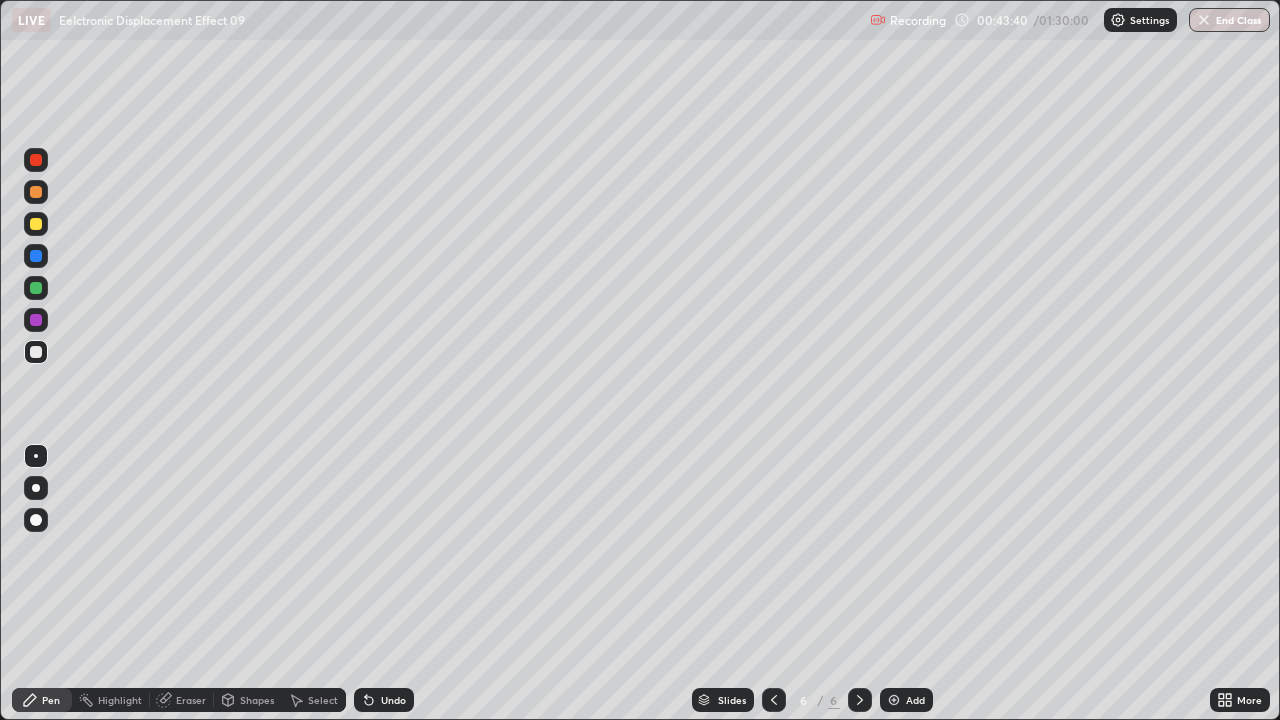 click on "Undo" at bounding box center (384, 700) 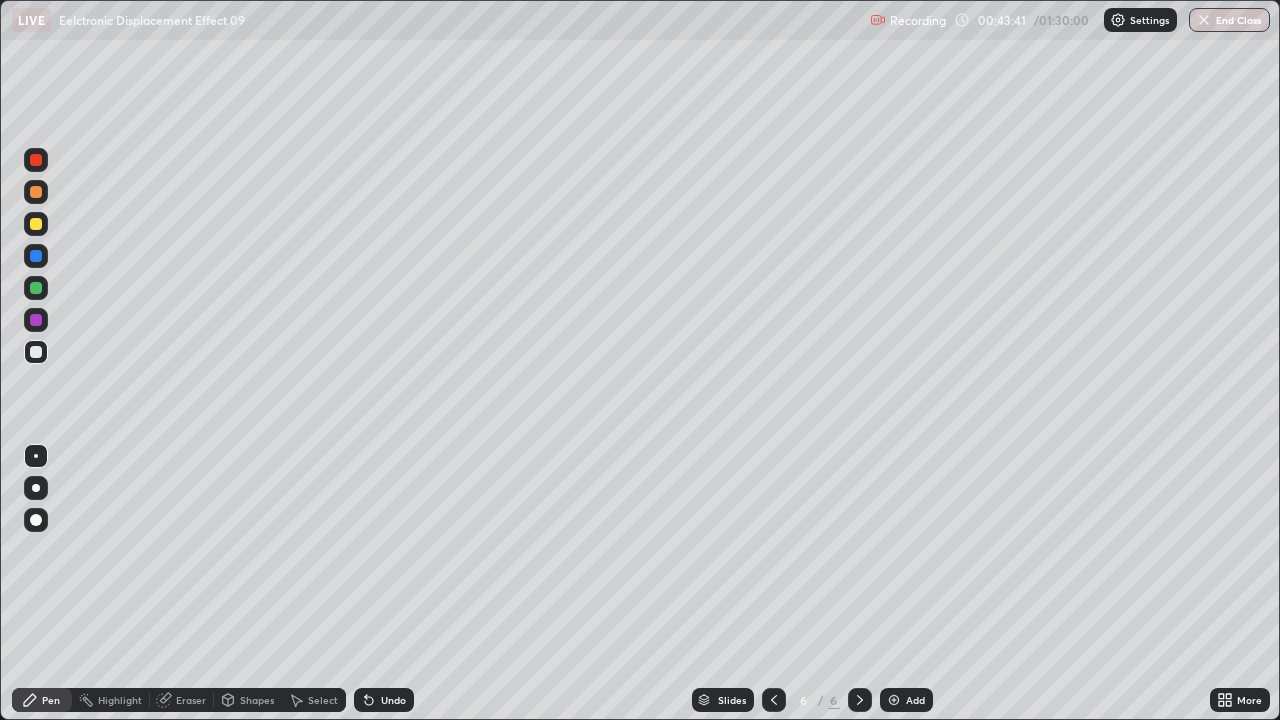 click on "Undo" at bounding box center [384, 700] 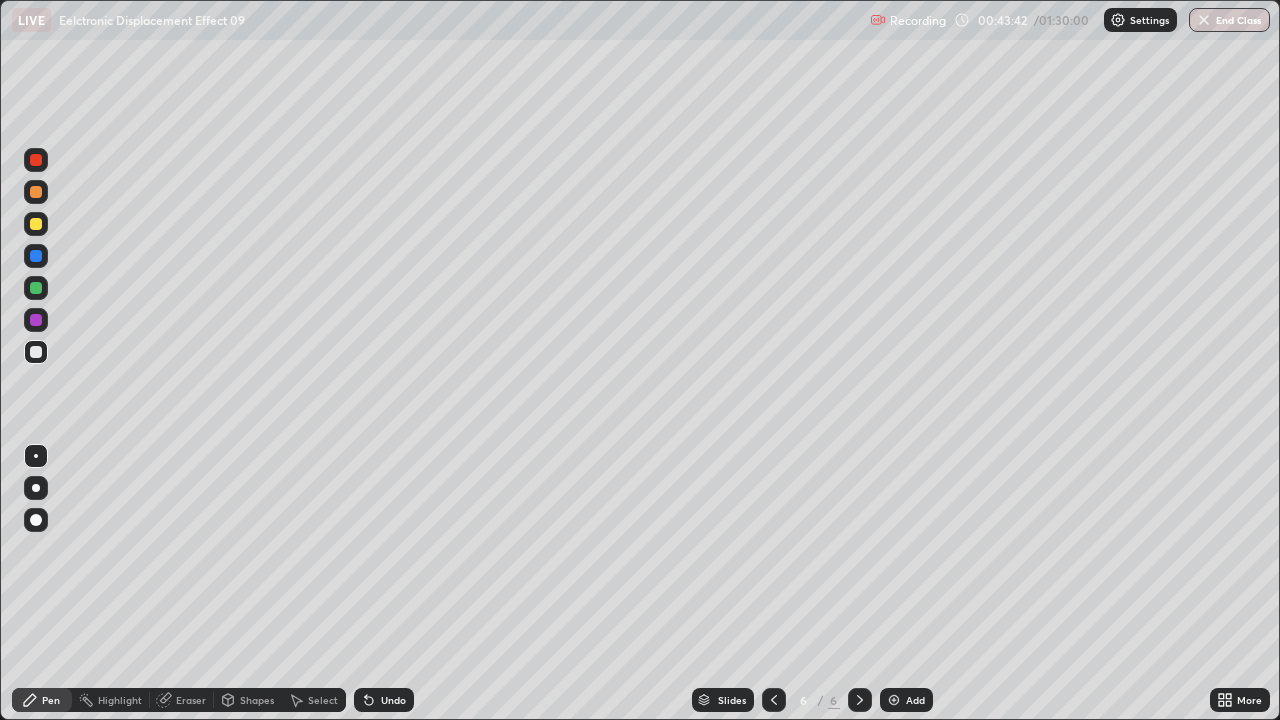 click on "Undo" at bounding box center [393, 700] 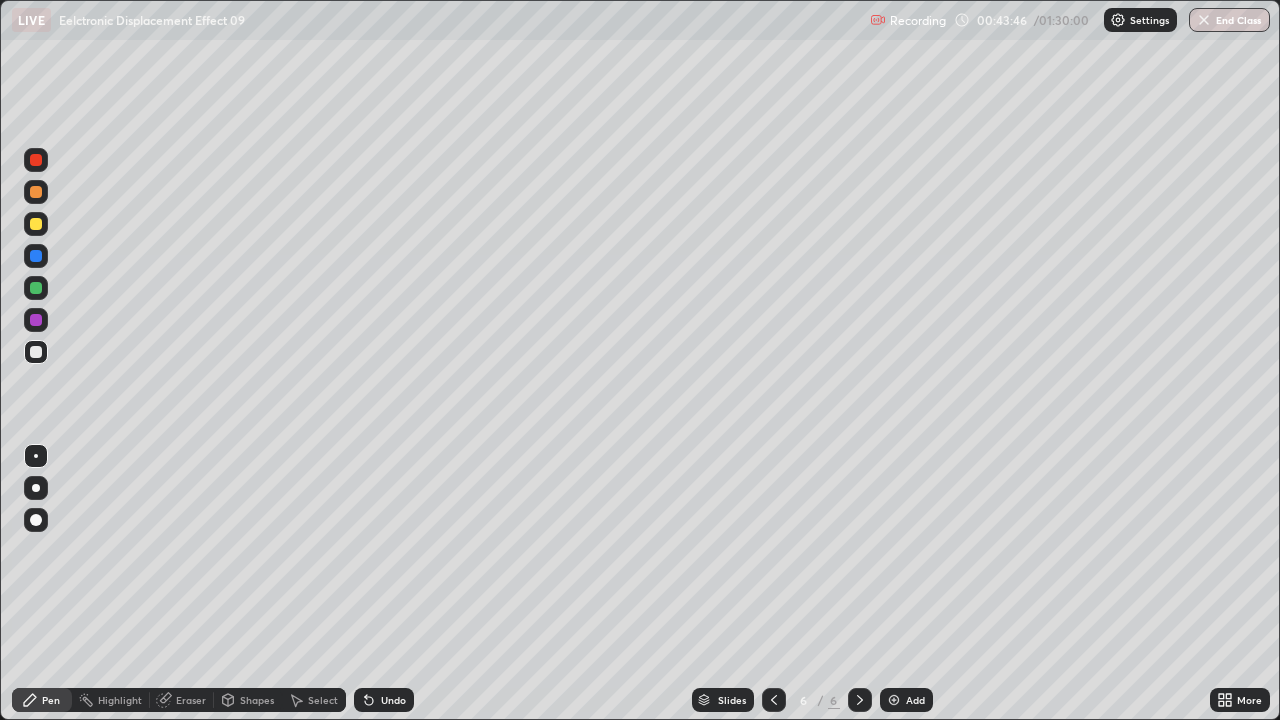 click 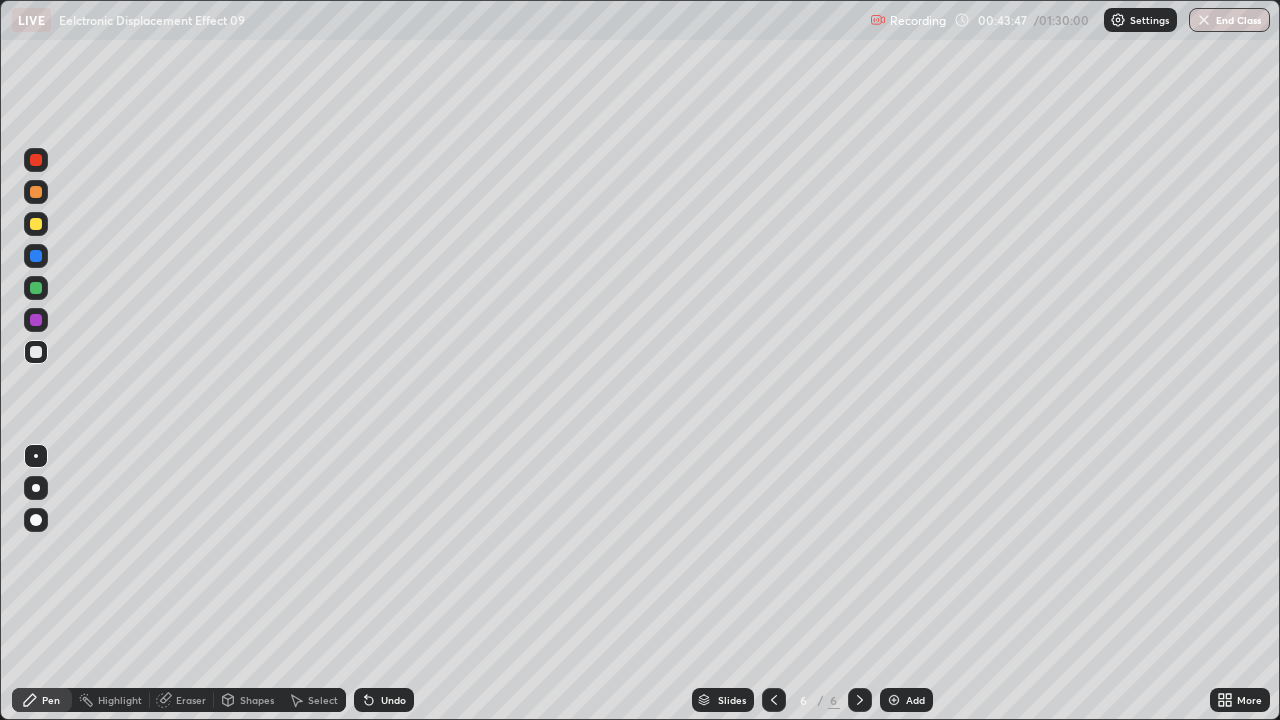 click 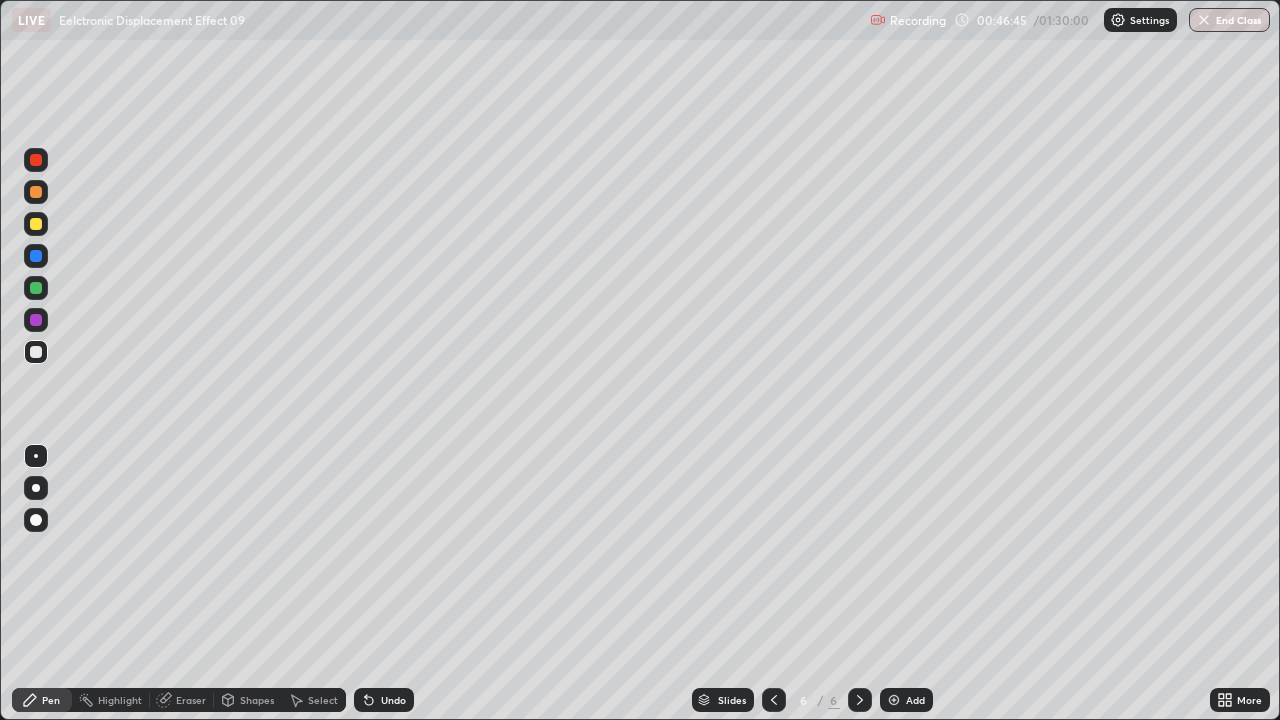 click on "Add" at bounding box center [906, 700] 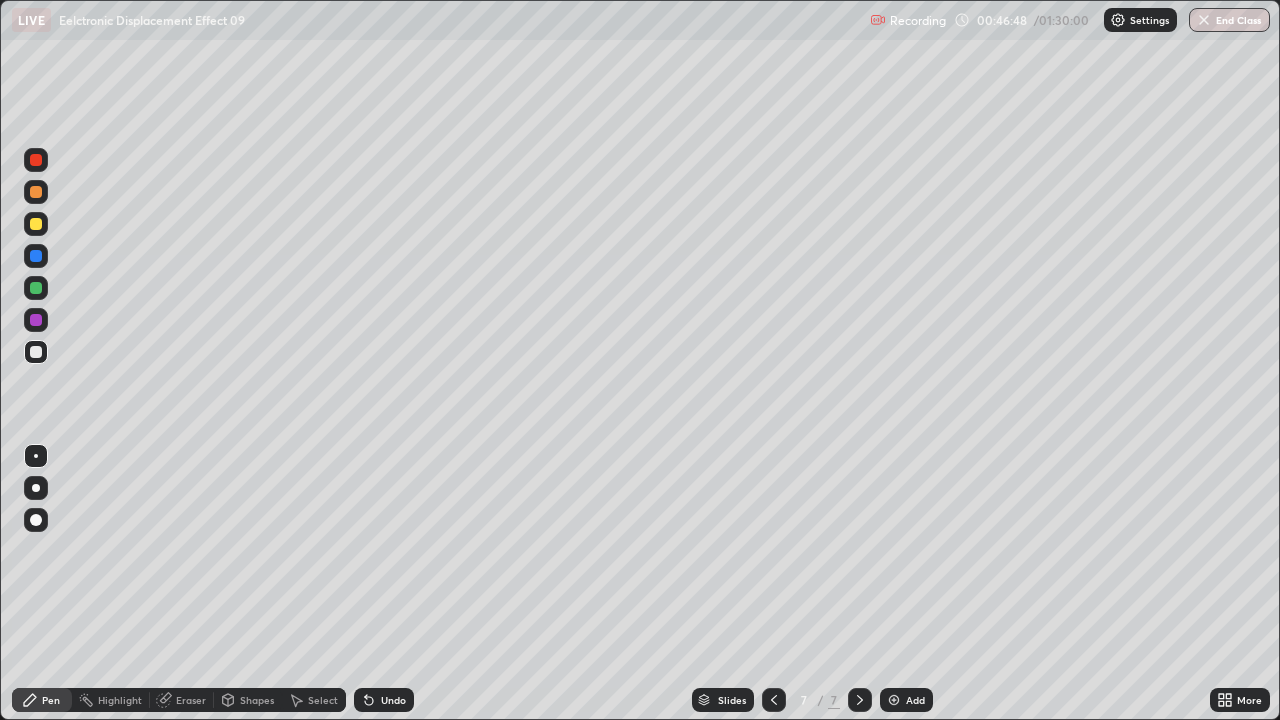 click on "Shapes" at bounding box center (257, 700) 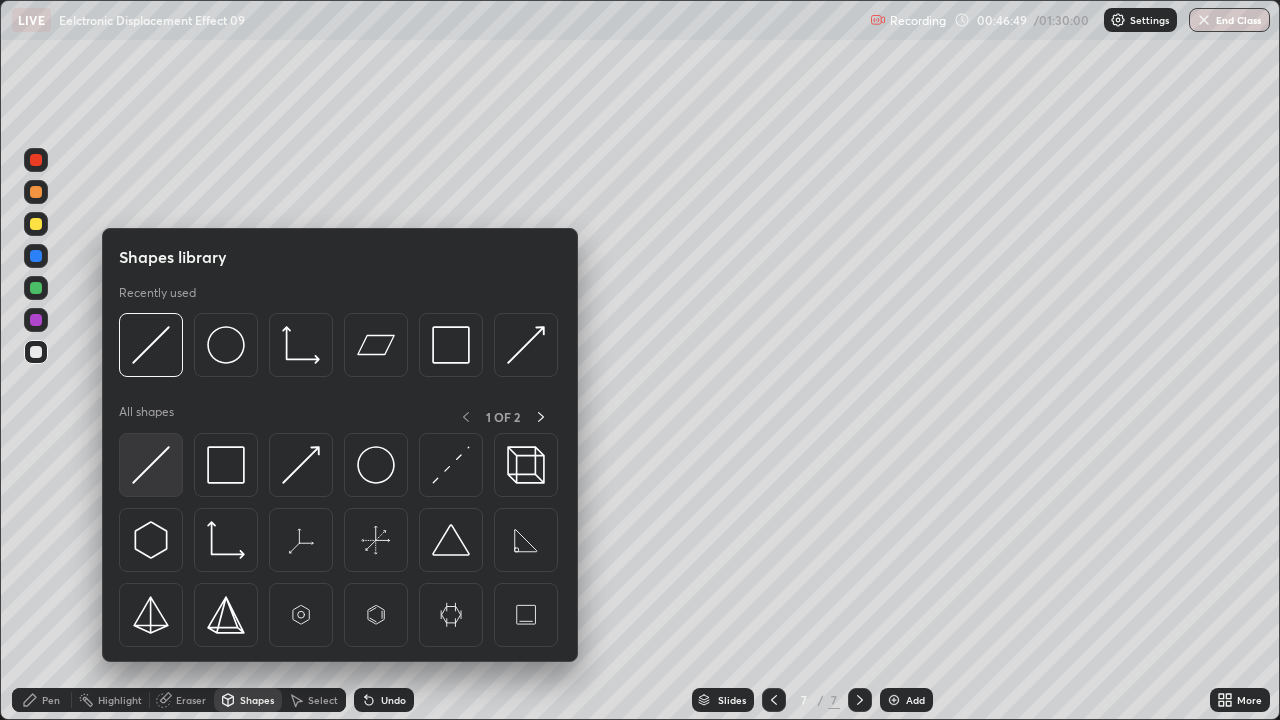 click at bounding box center [151, 465] 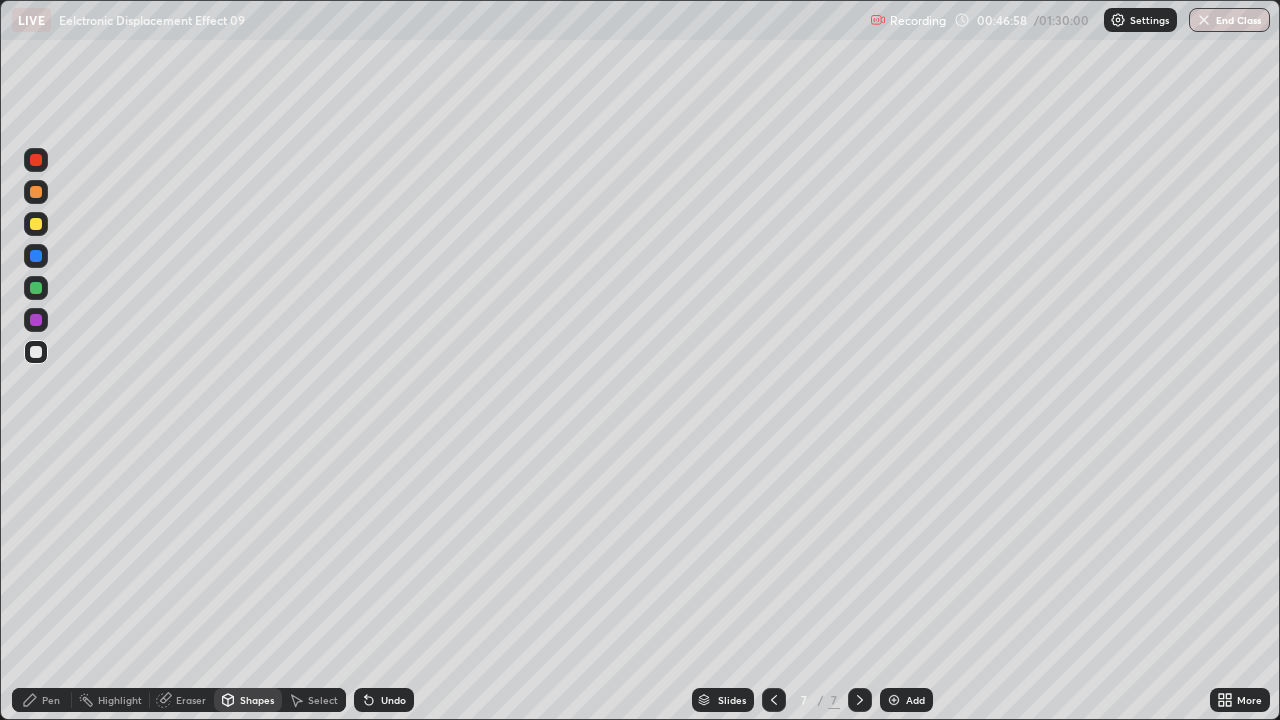 click on "Pen" at bounding box center (51, 700) 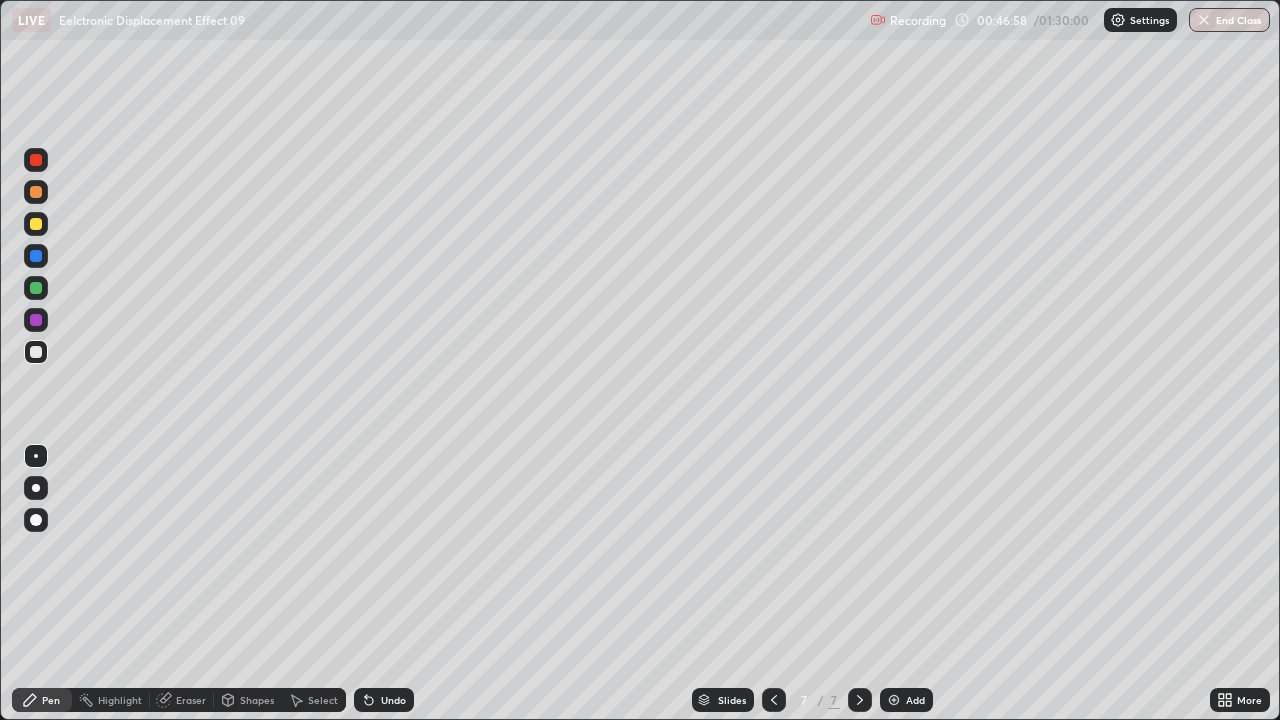 click on "Pen" at bounding box center (51, 700) 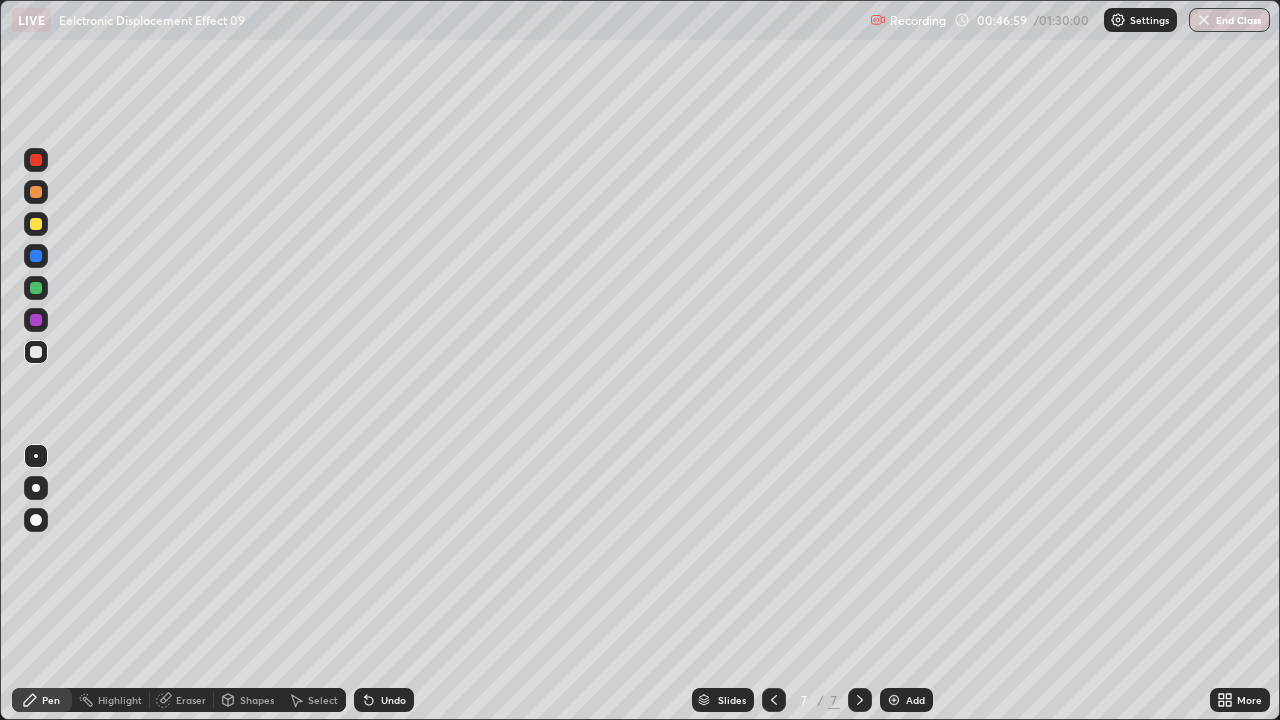 click at bounding box center (36, 352) 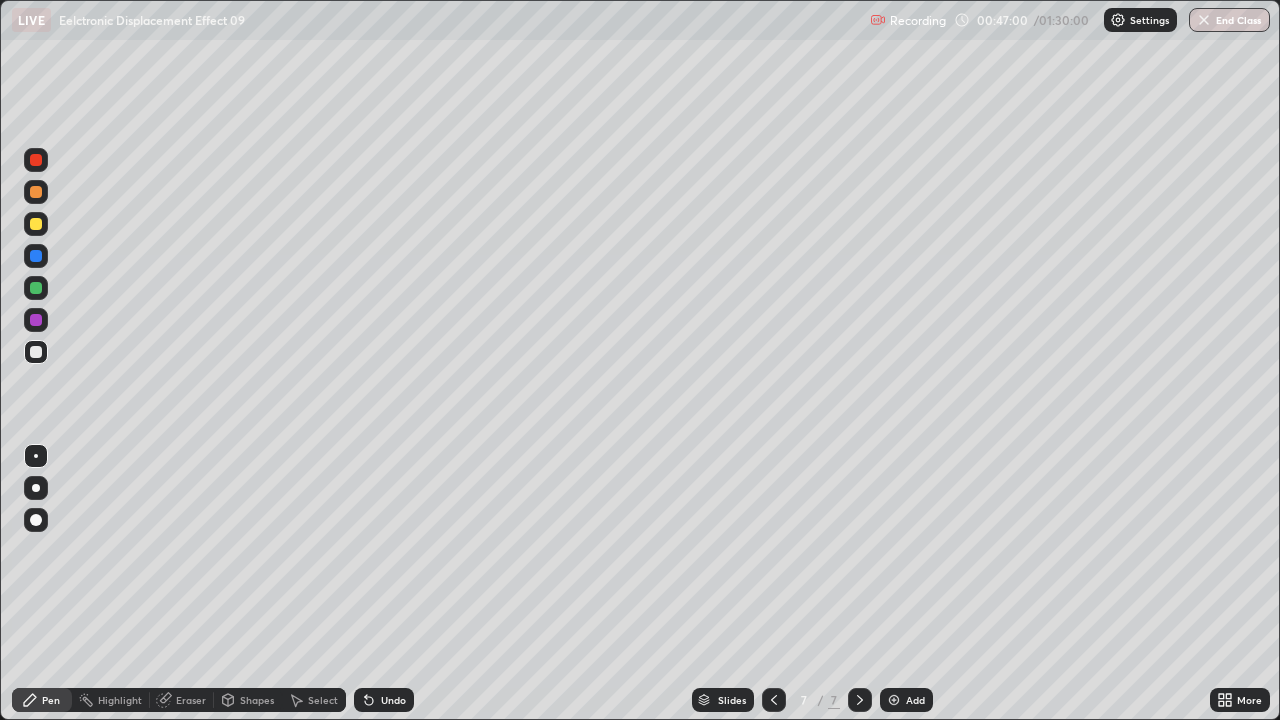 click at bounding box center (36, 224) 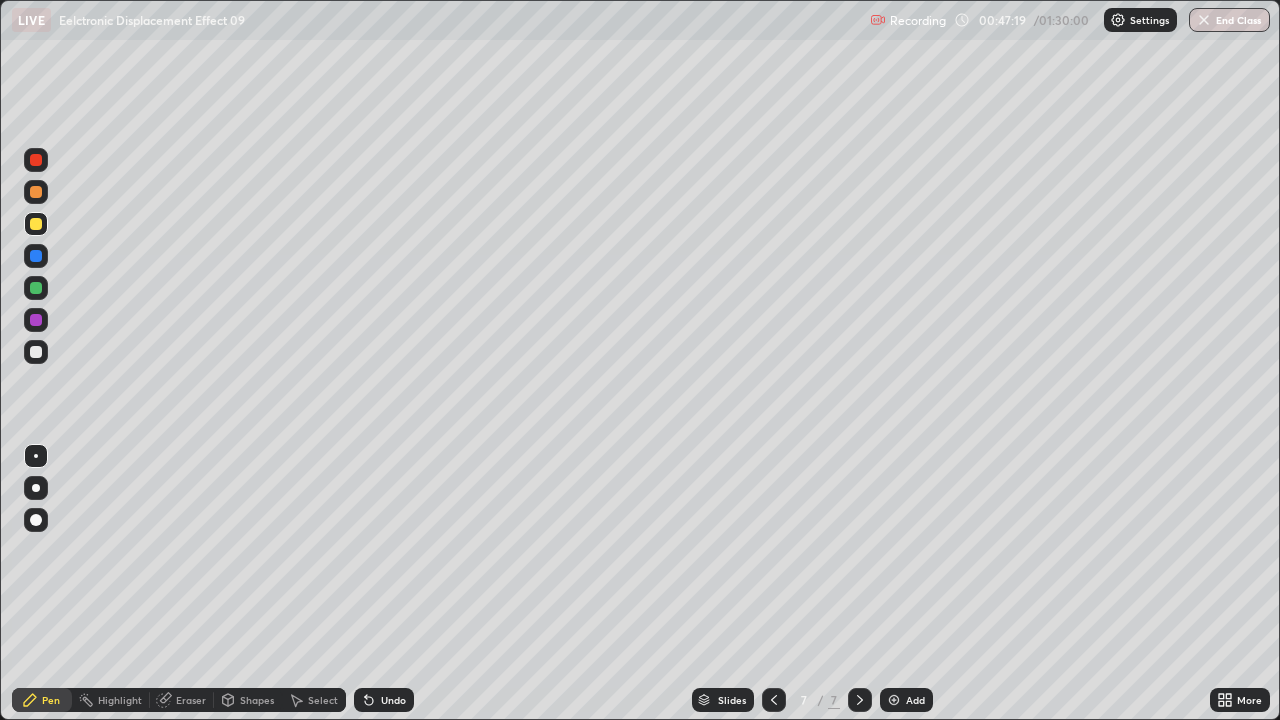 click at bounding box center [36, 352] 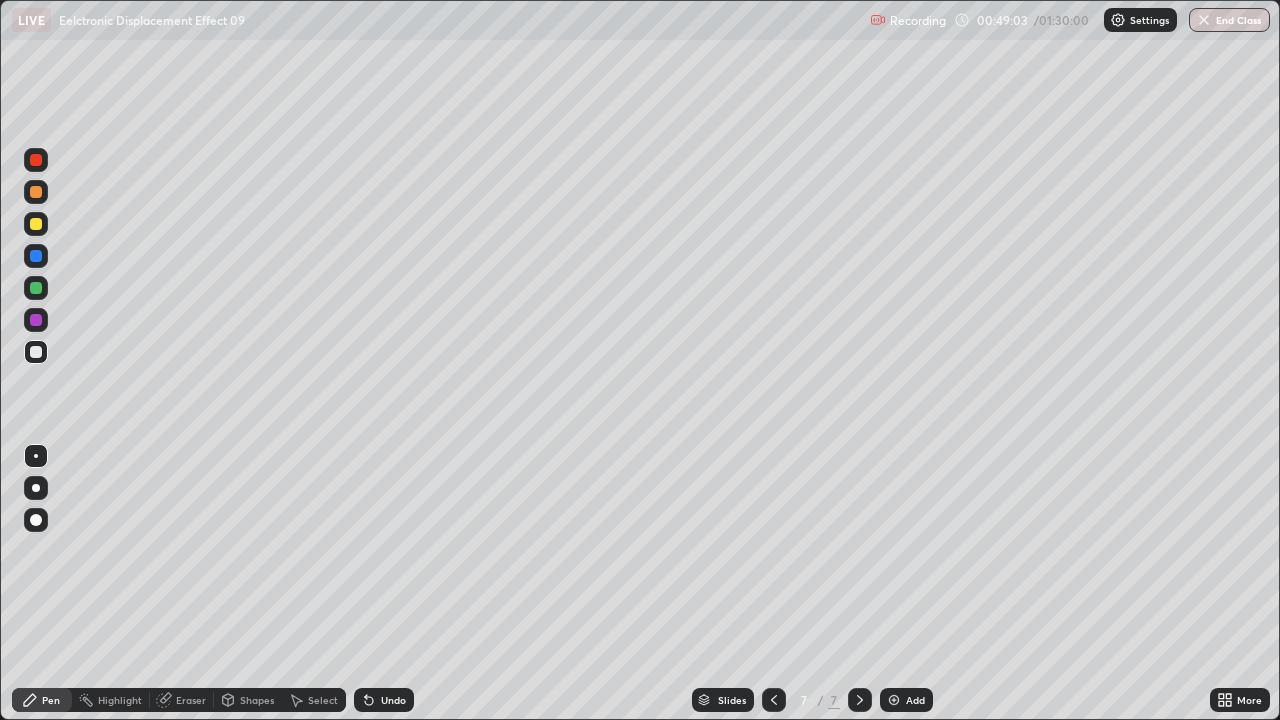 click 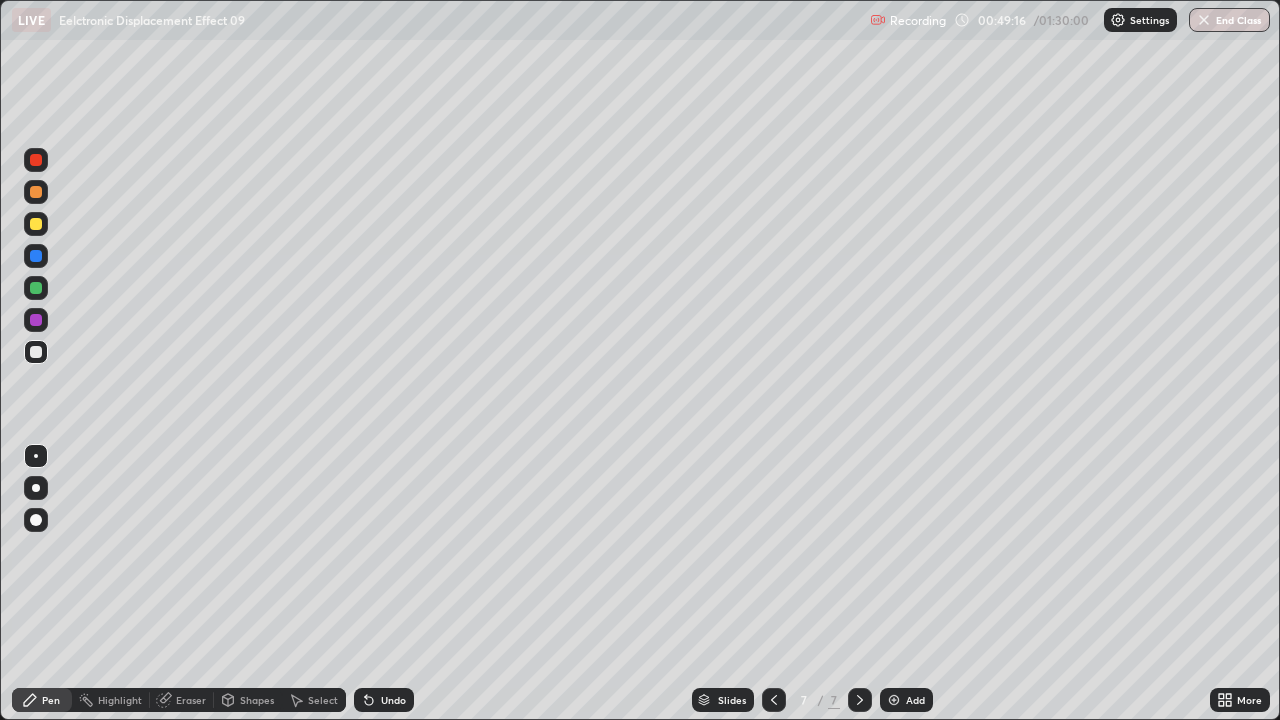 click 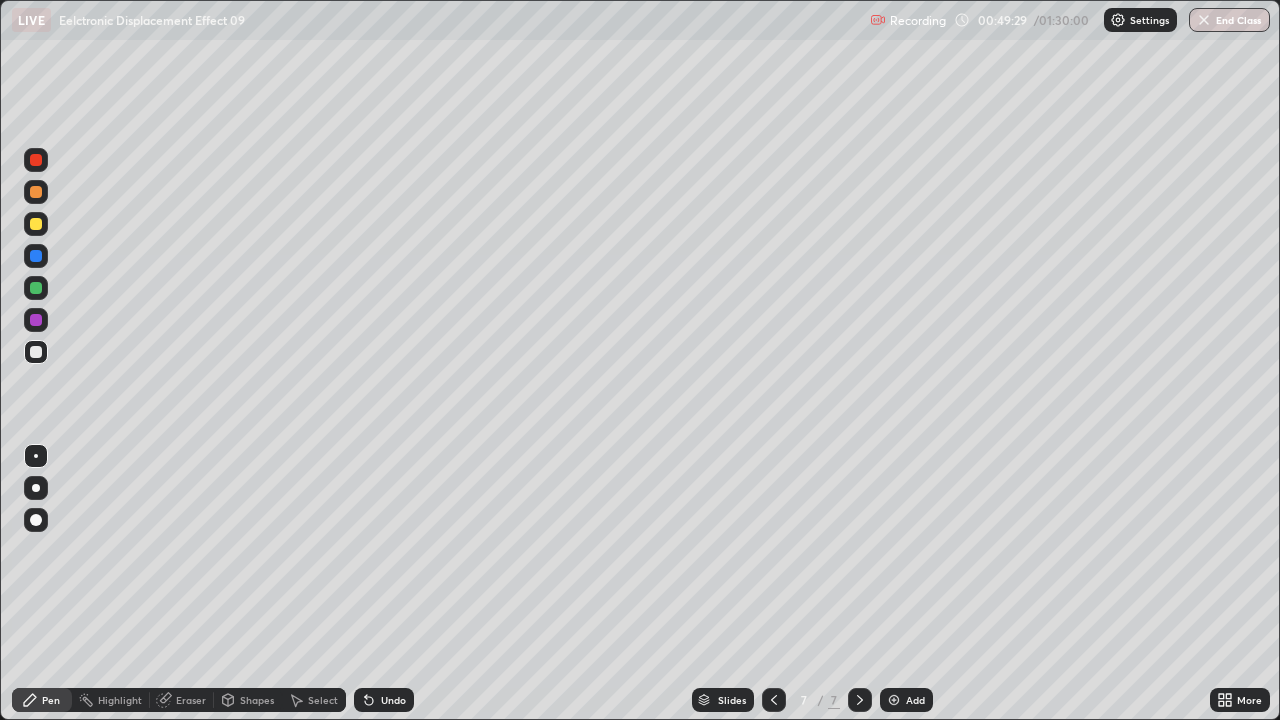 click at bounding box center [36, 224] 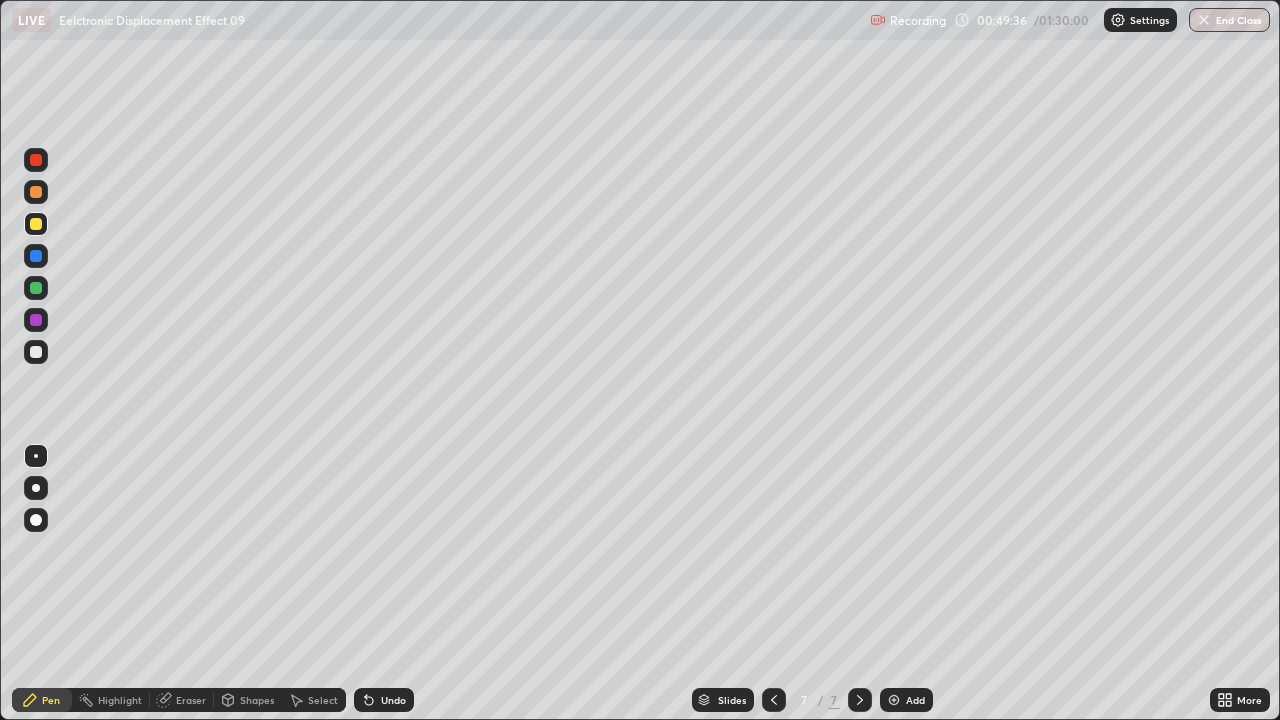 click 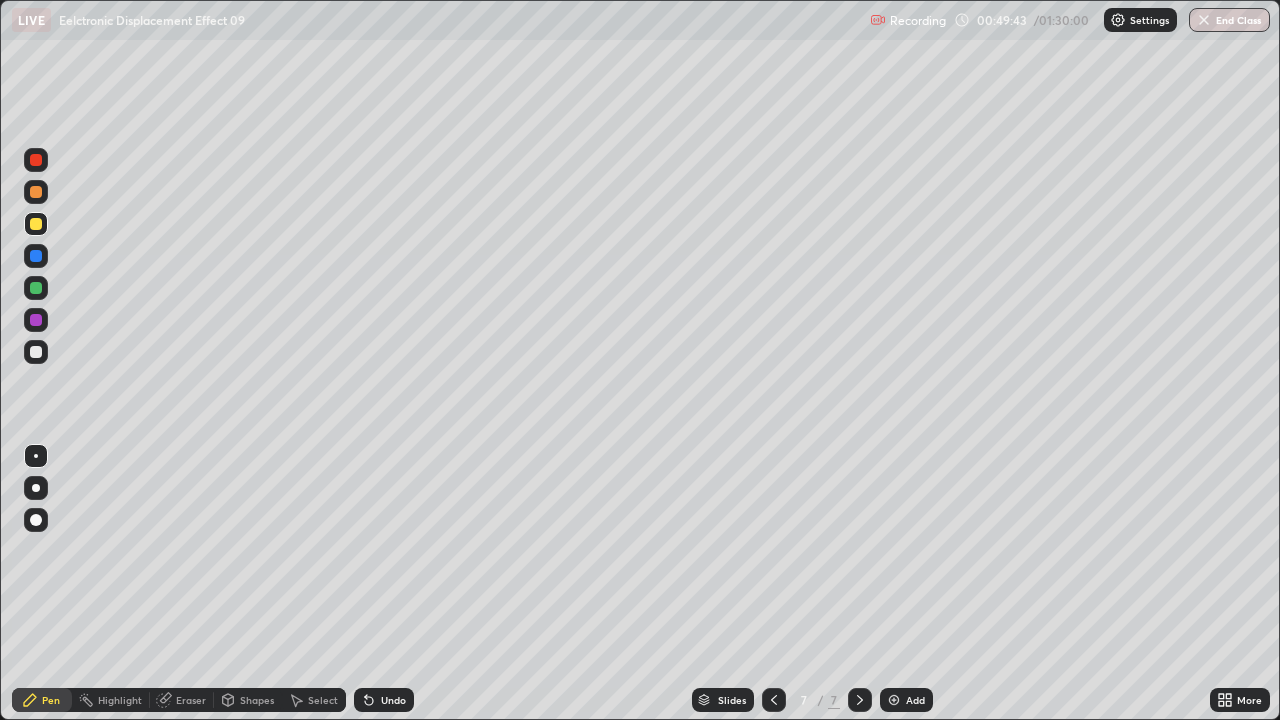 click 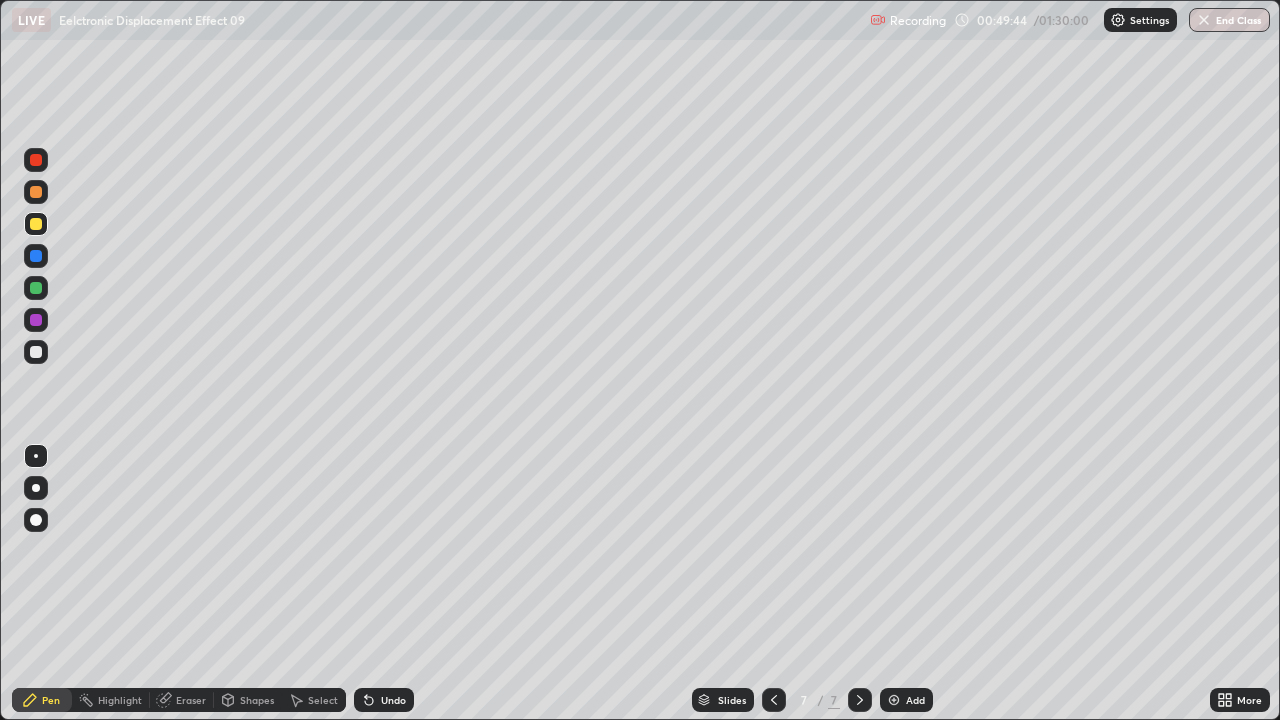 click 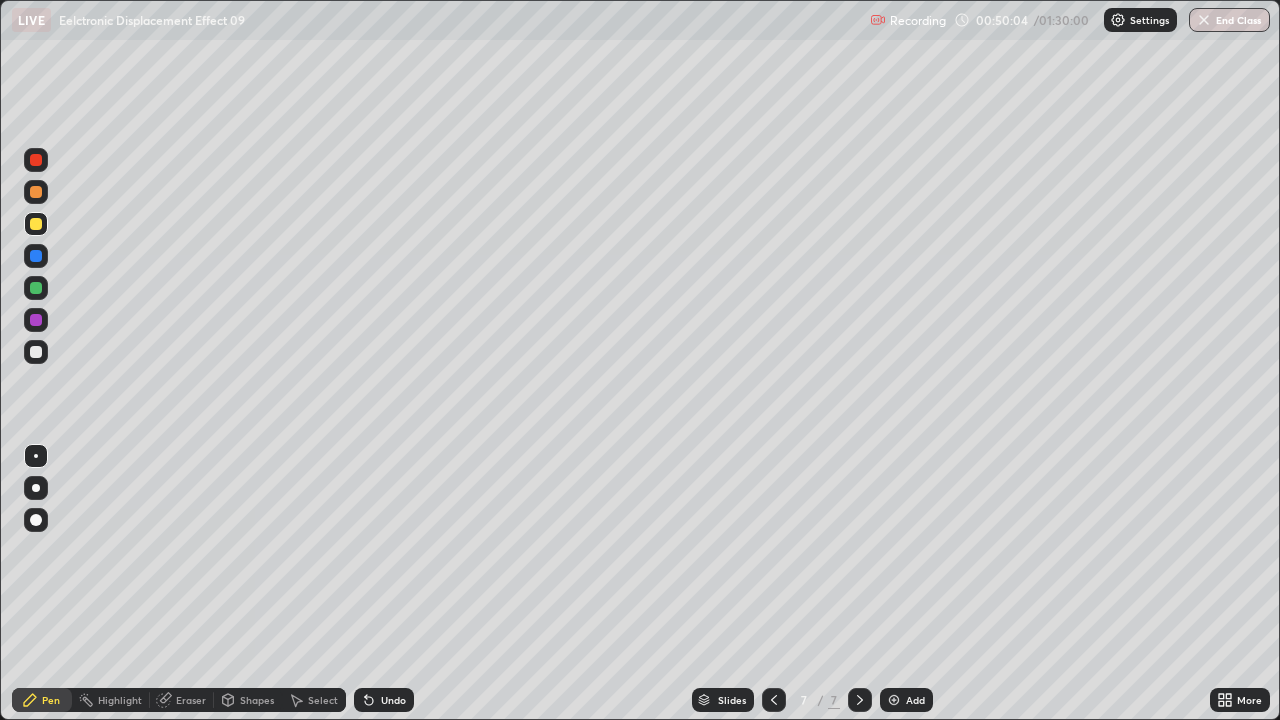 click on "Undo" at bounding box center (384, 700) 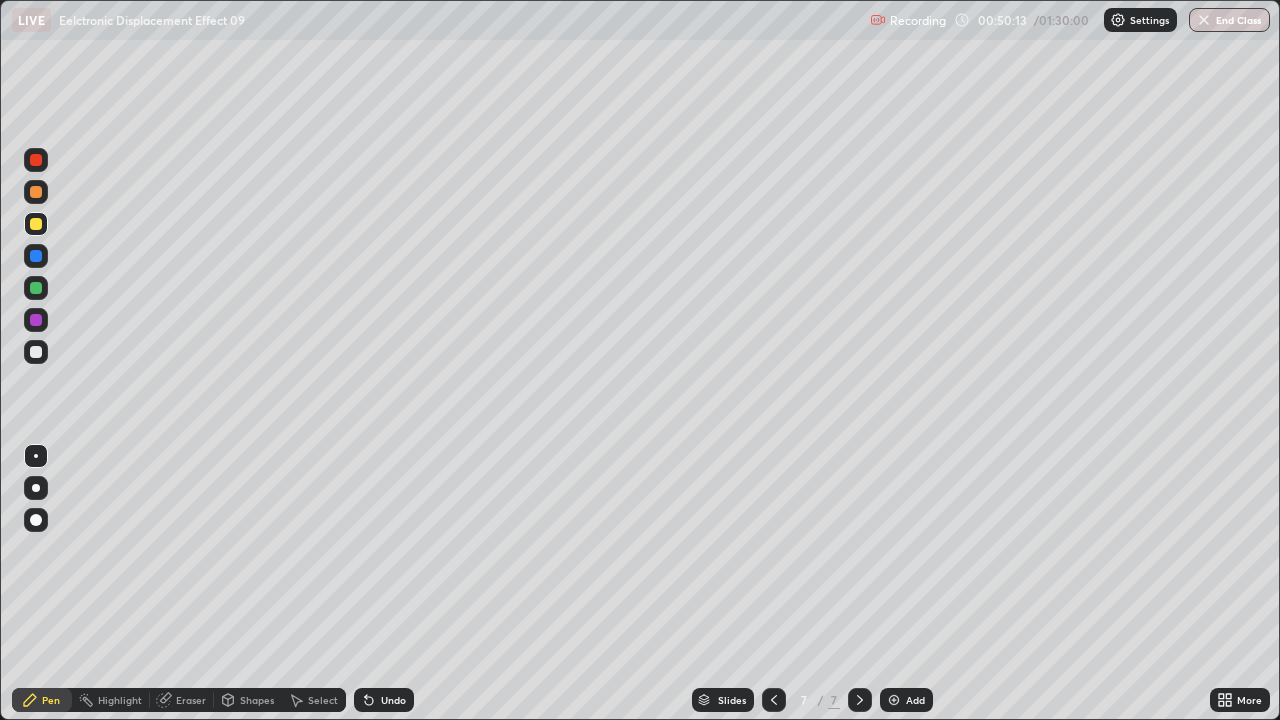 click 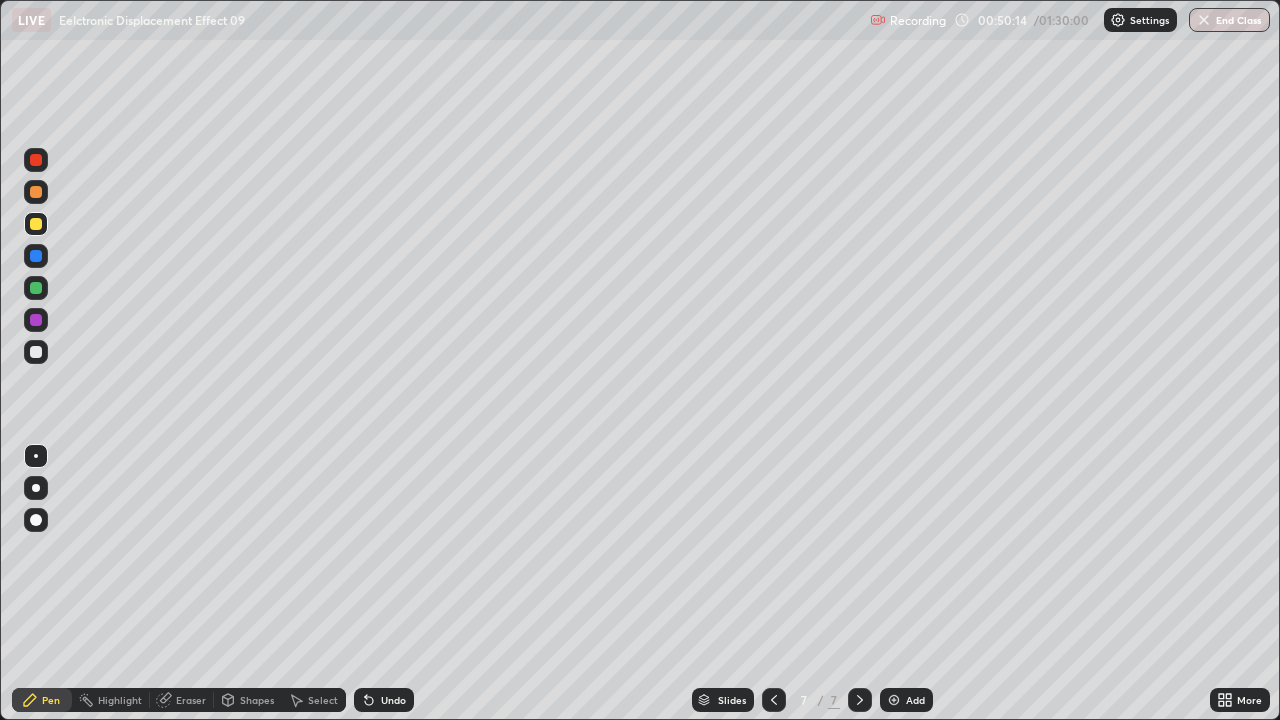 click 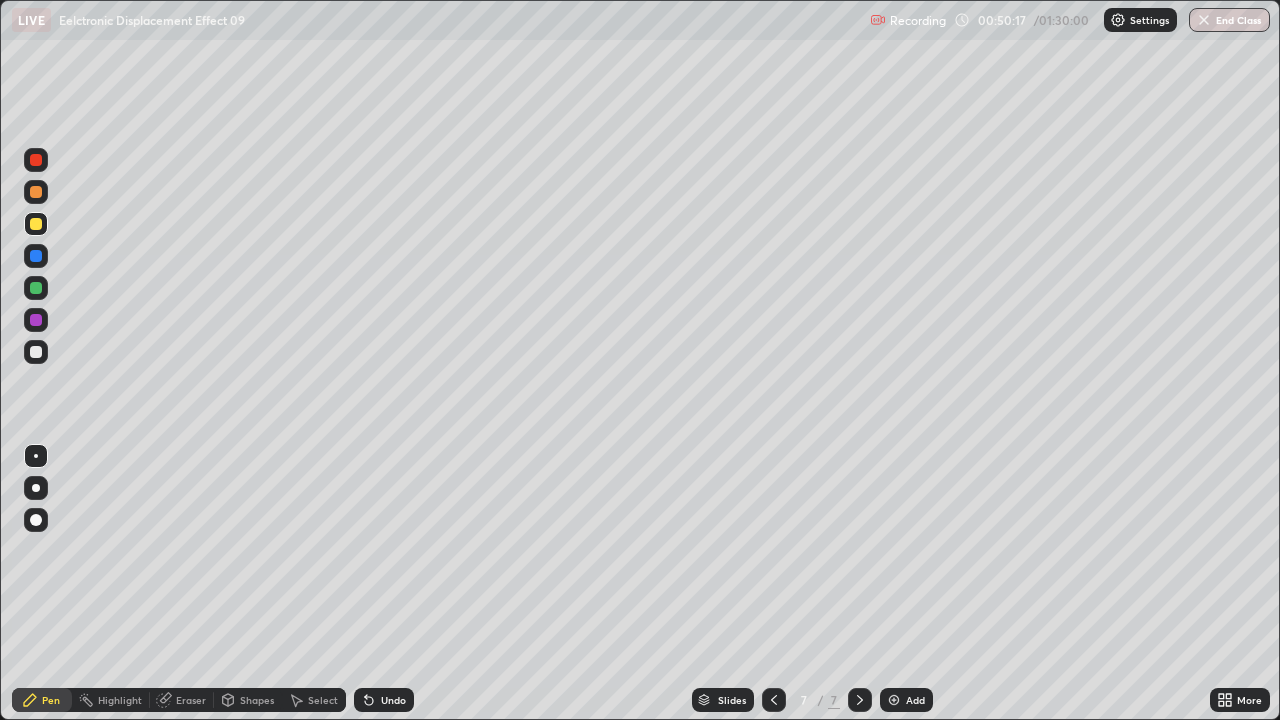 click on "Undo" at bounding box center (384, 700) 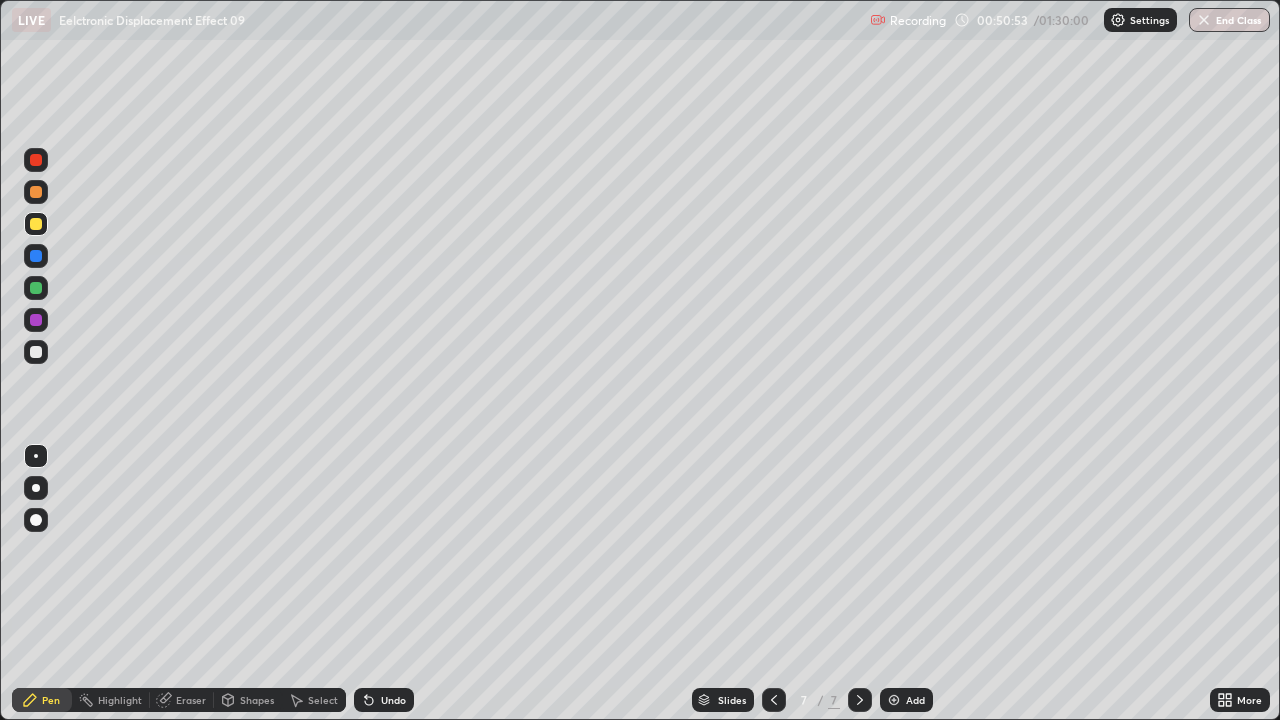 click at bounding box center [36, 352] 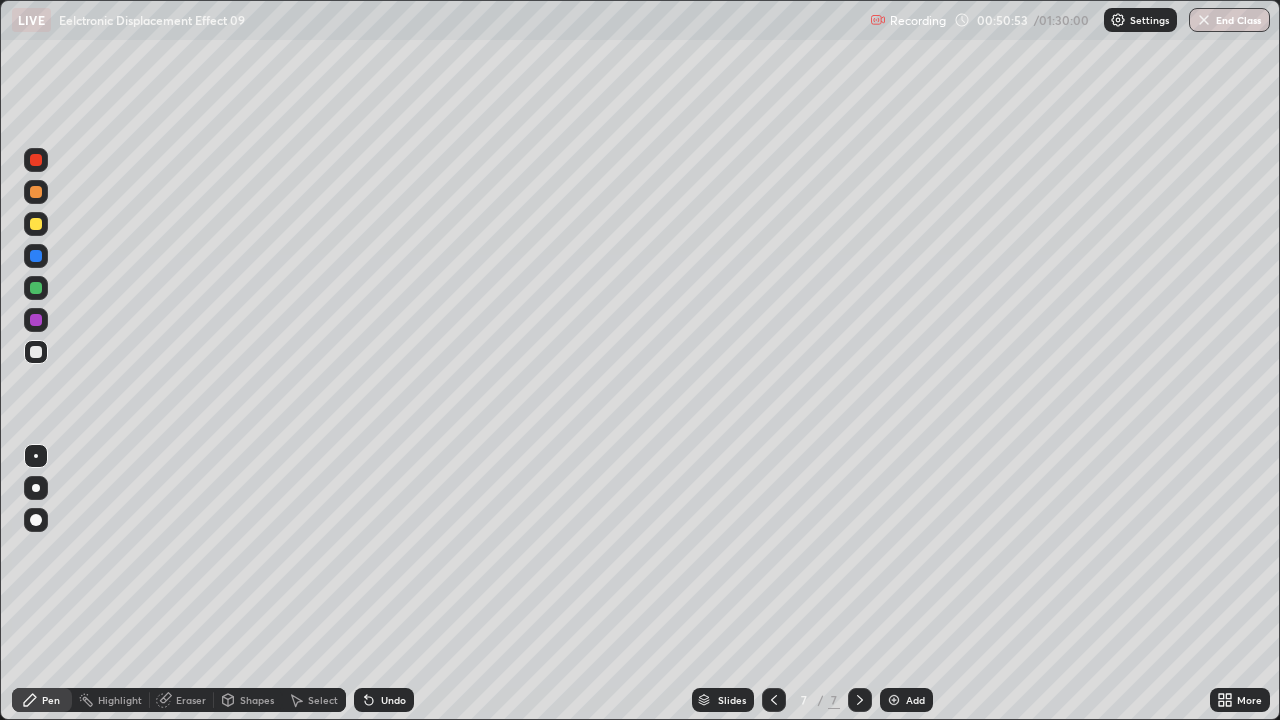 click at bounding box center [36, 352] 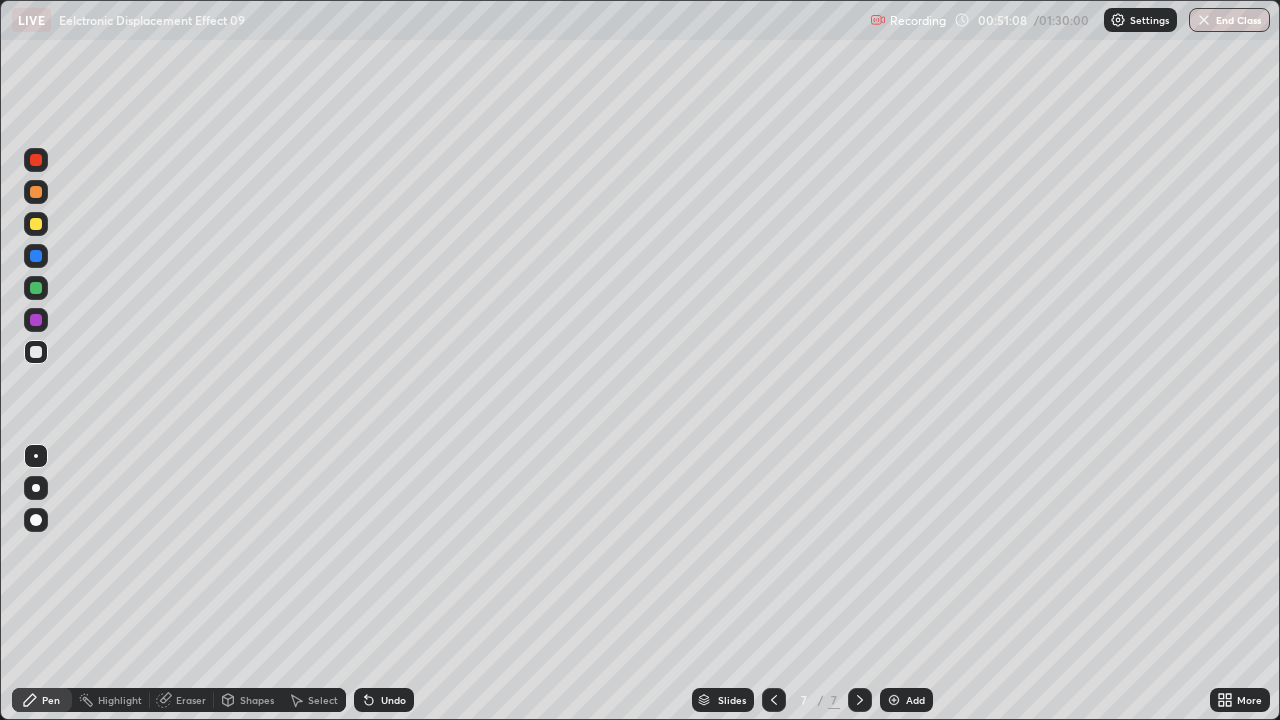 click at bounding box center (36, 224) 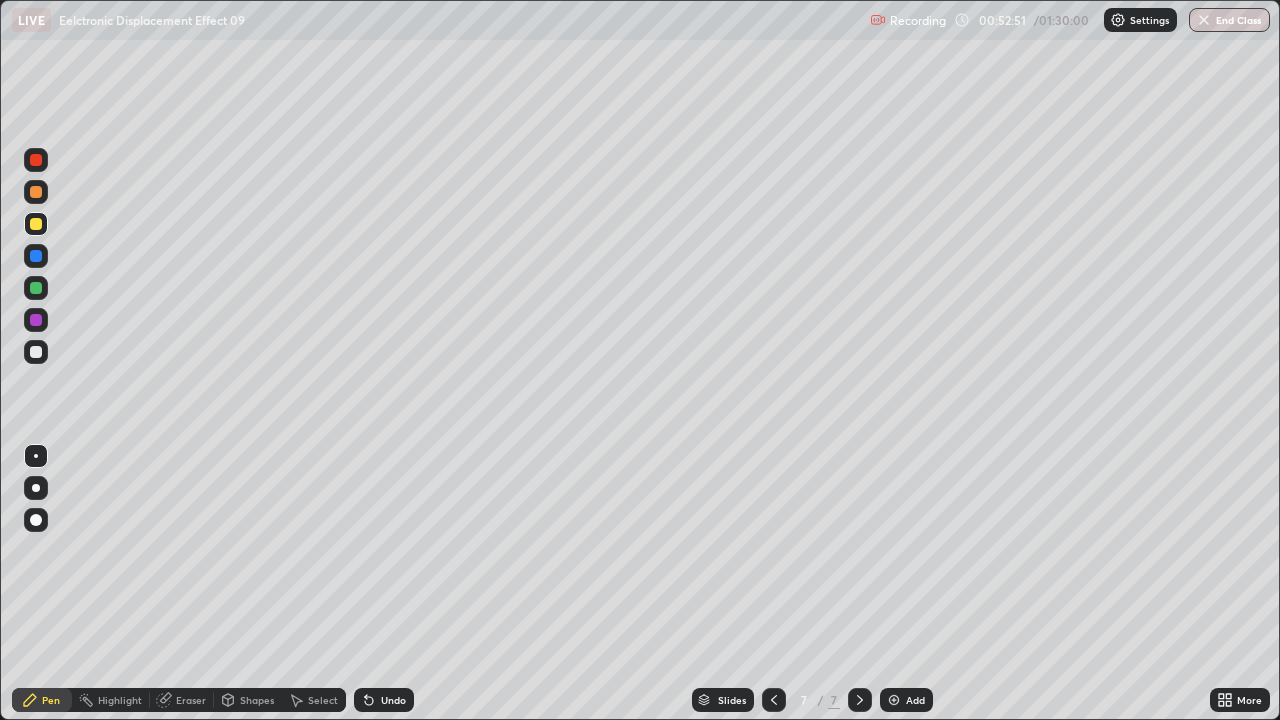 click on "Eraser" at bounding box center [182, 700] 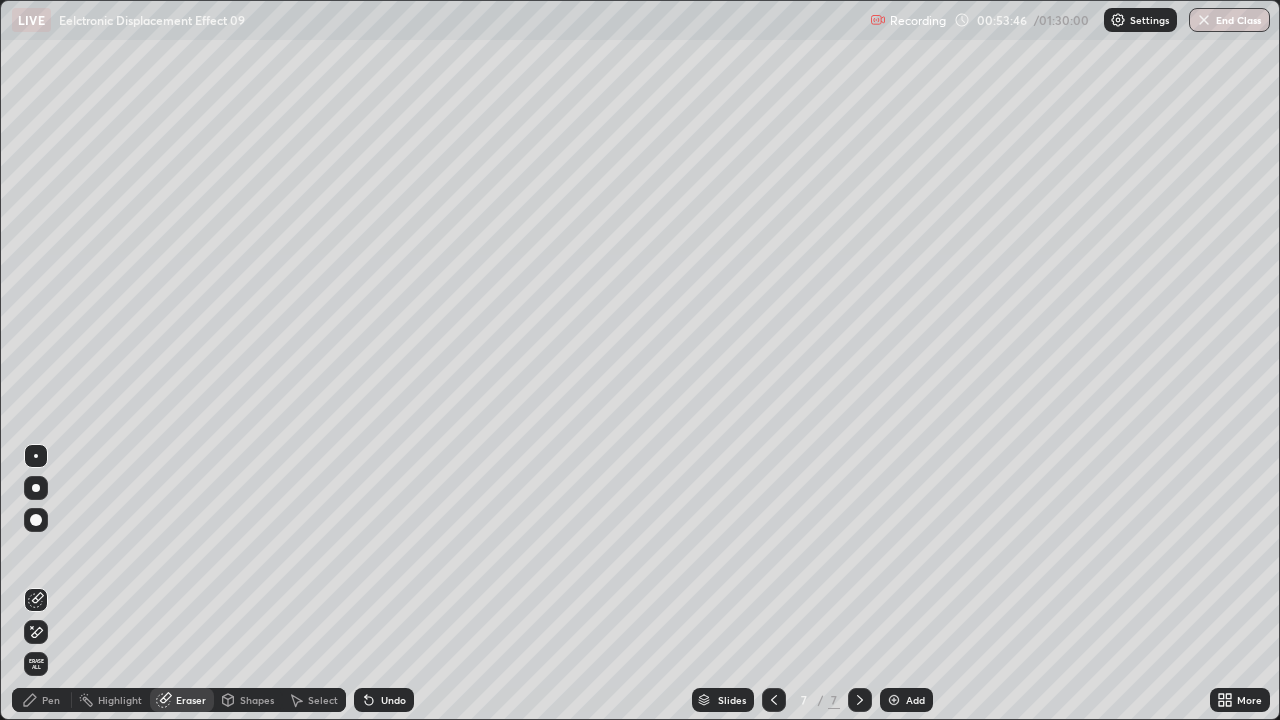 click 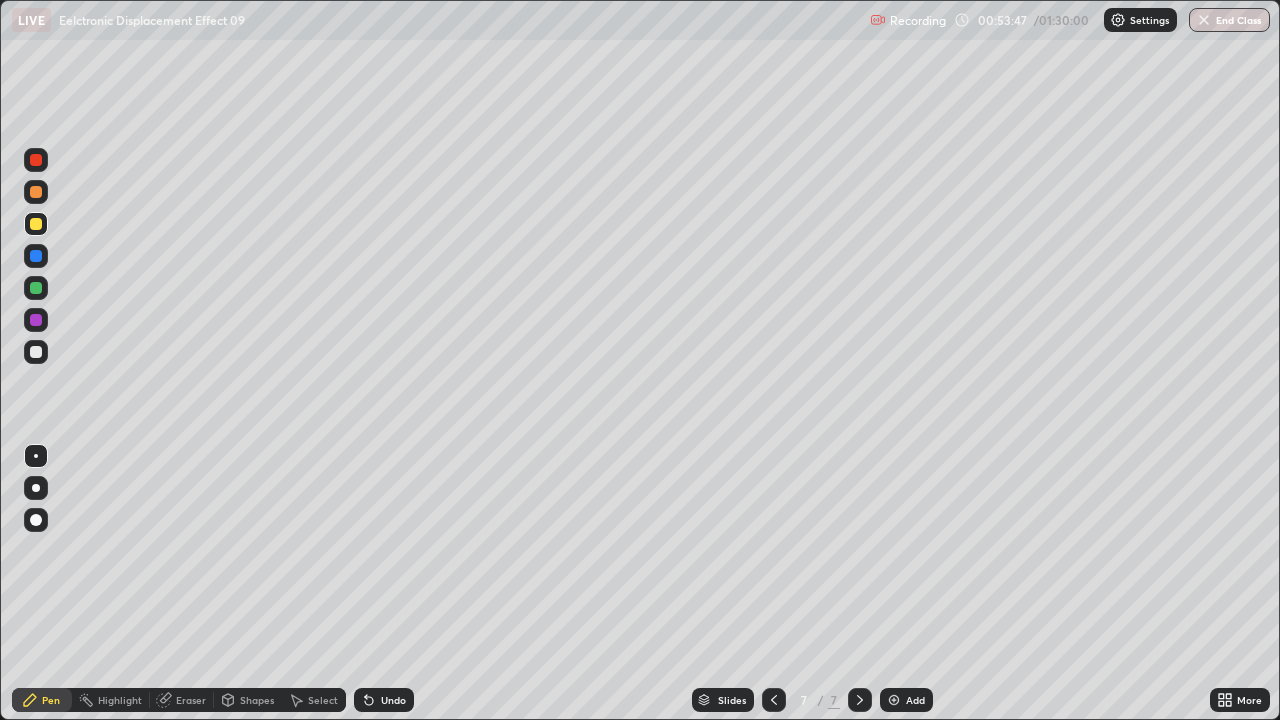 click on "Pen" at bounding box center (42, 700) 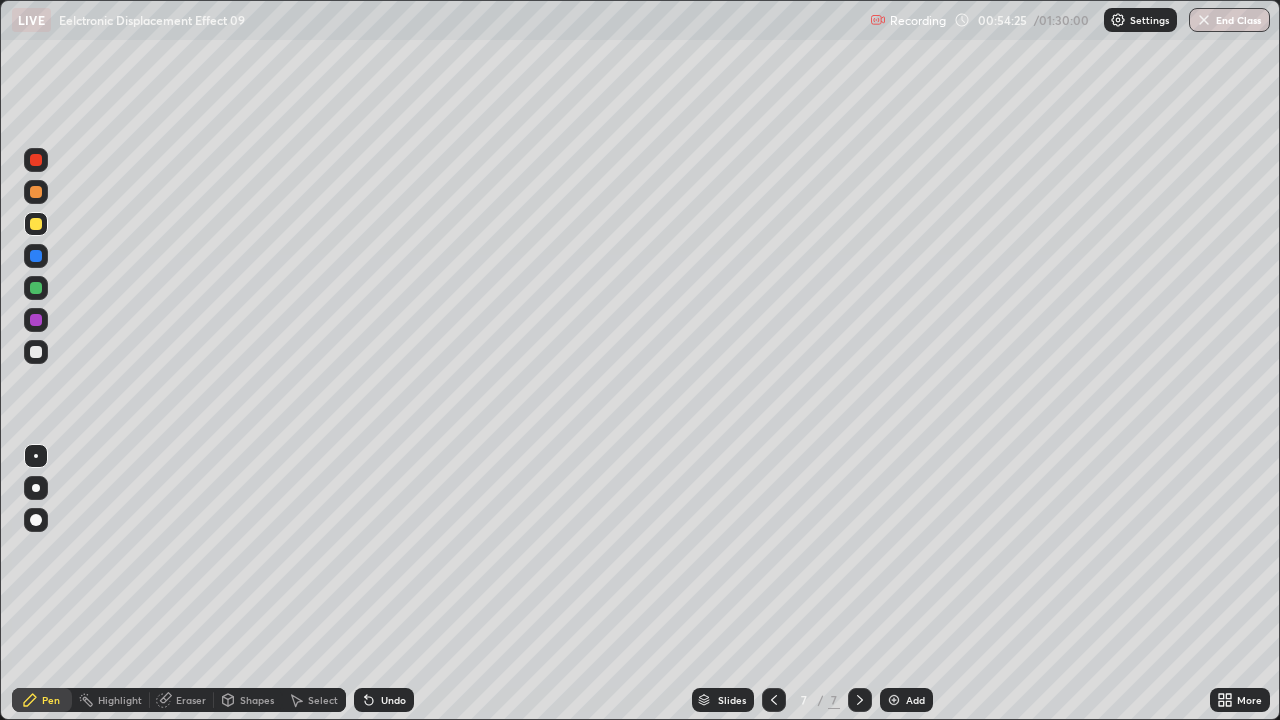 click on "Eraser" at bounding box center [182, 700] 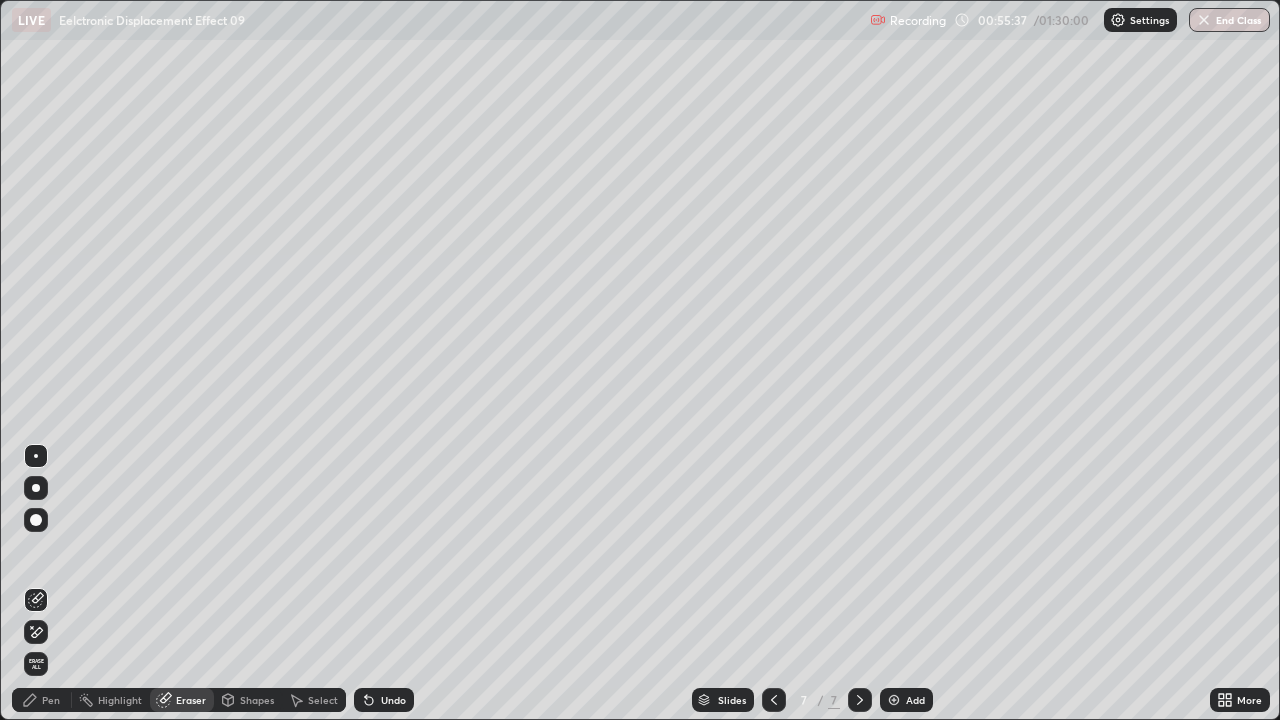 click on "Pen" at bounding box center (42, 700) 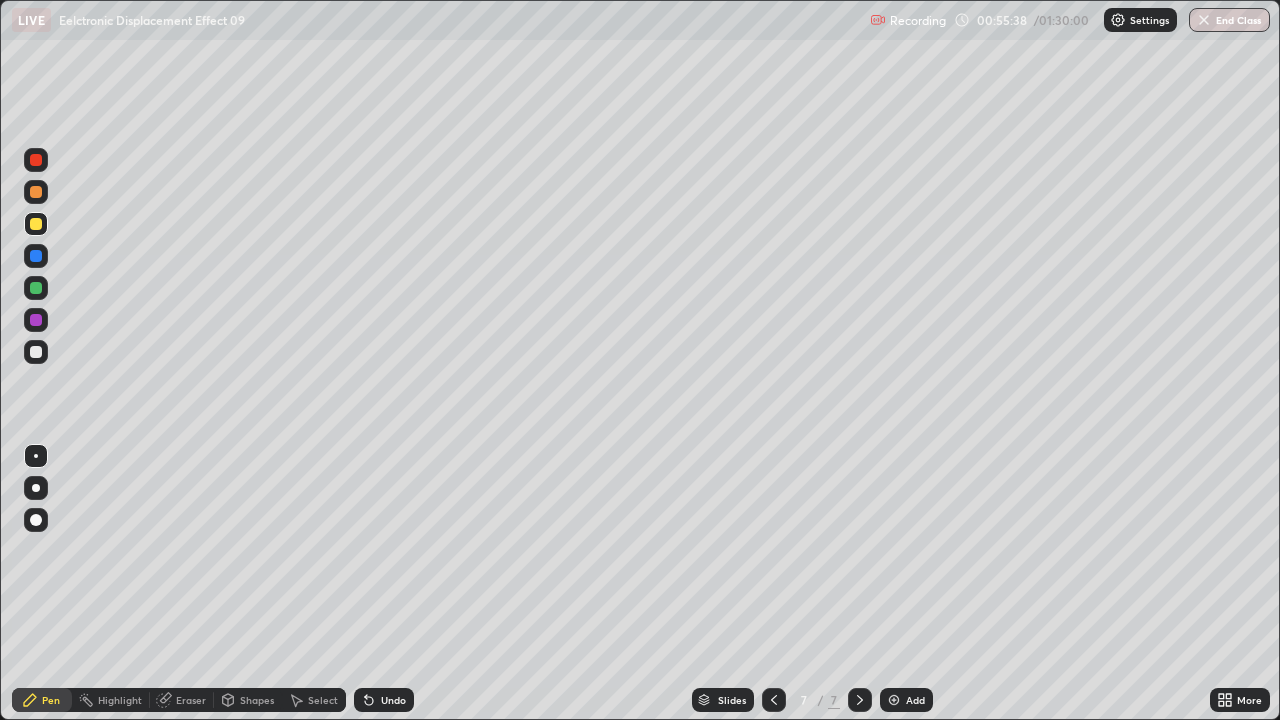 click at bounding box center (36, 288) 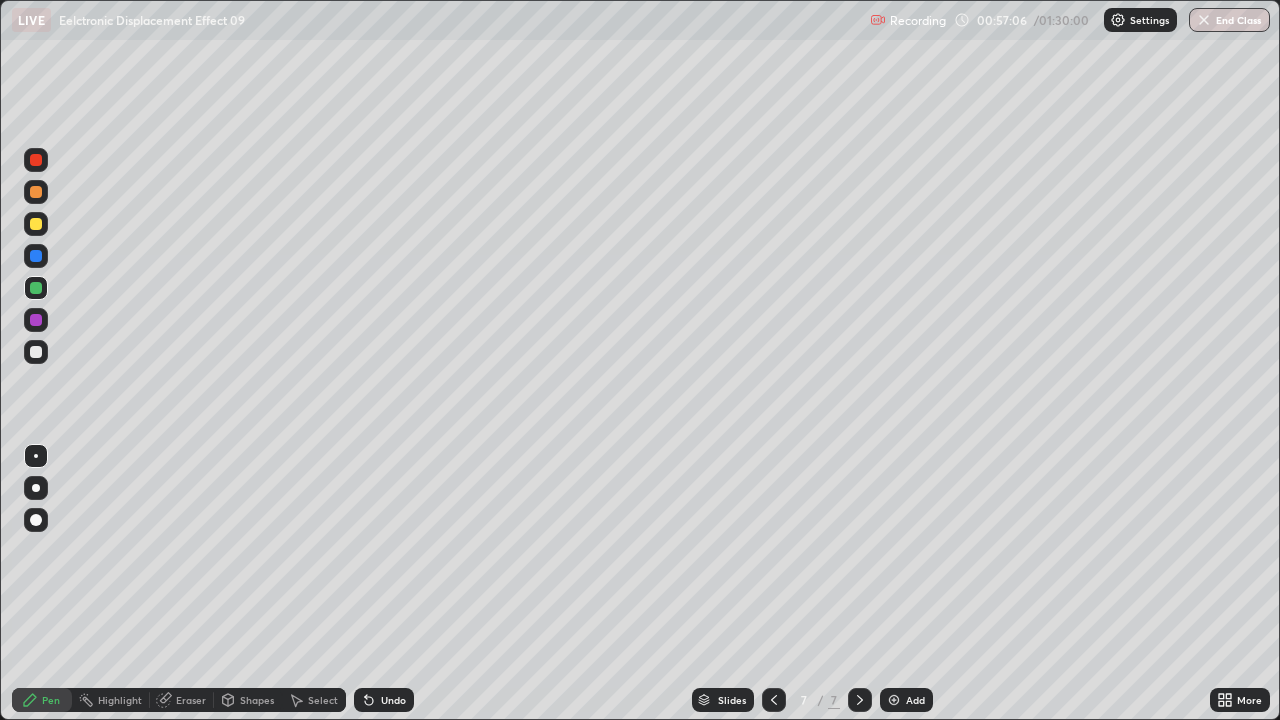 click at bounding box center (36, 352) 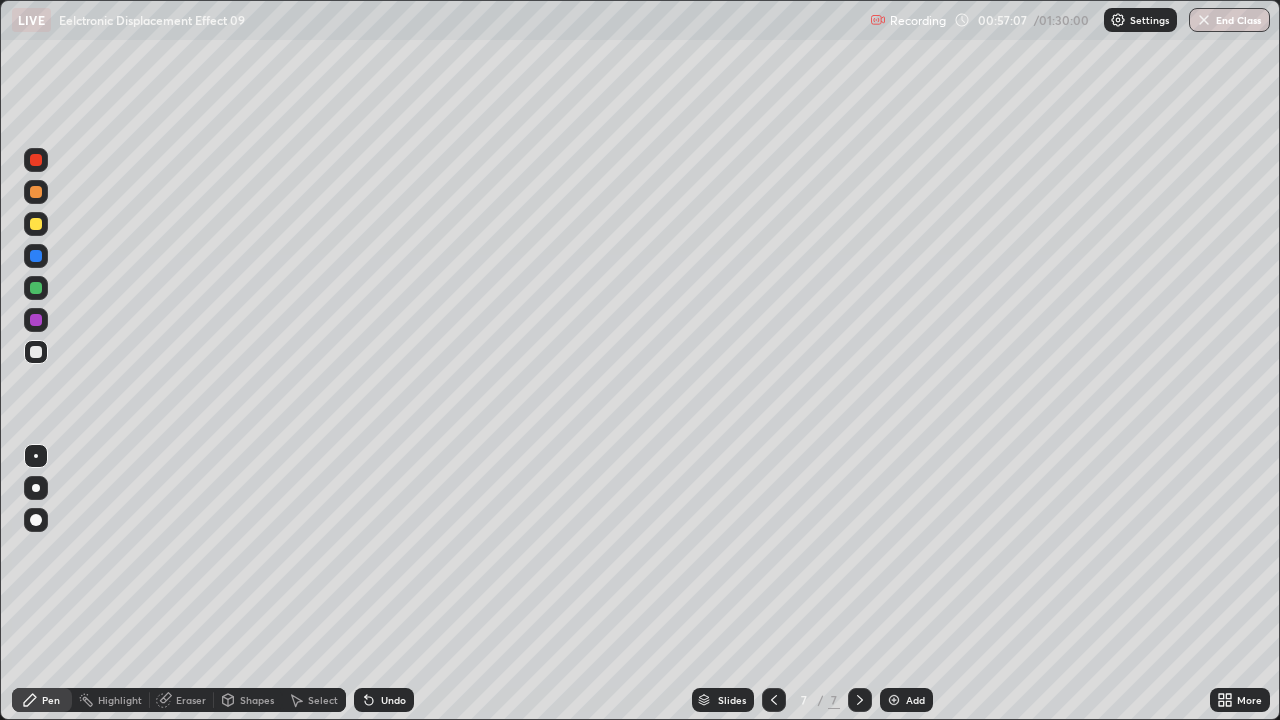 click at bounding box center [36, 352] 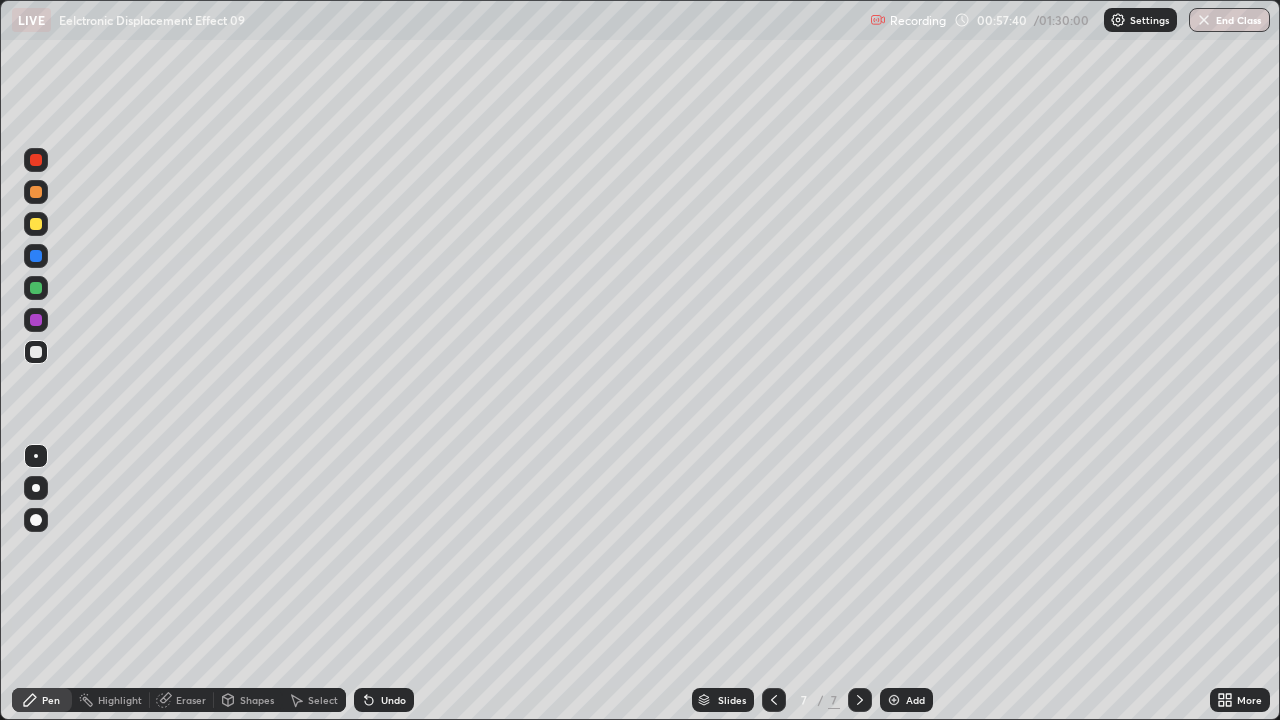 click on "Undo" at bounding box center [384, 700] 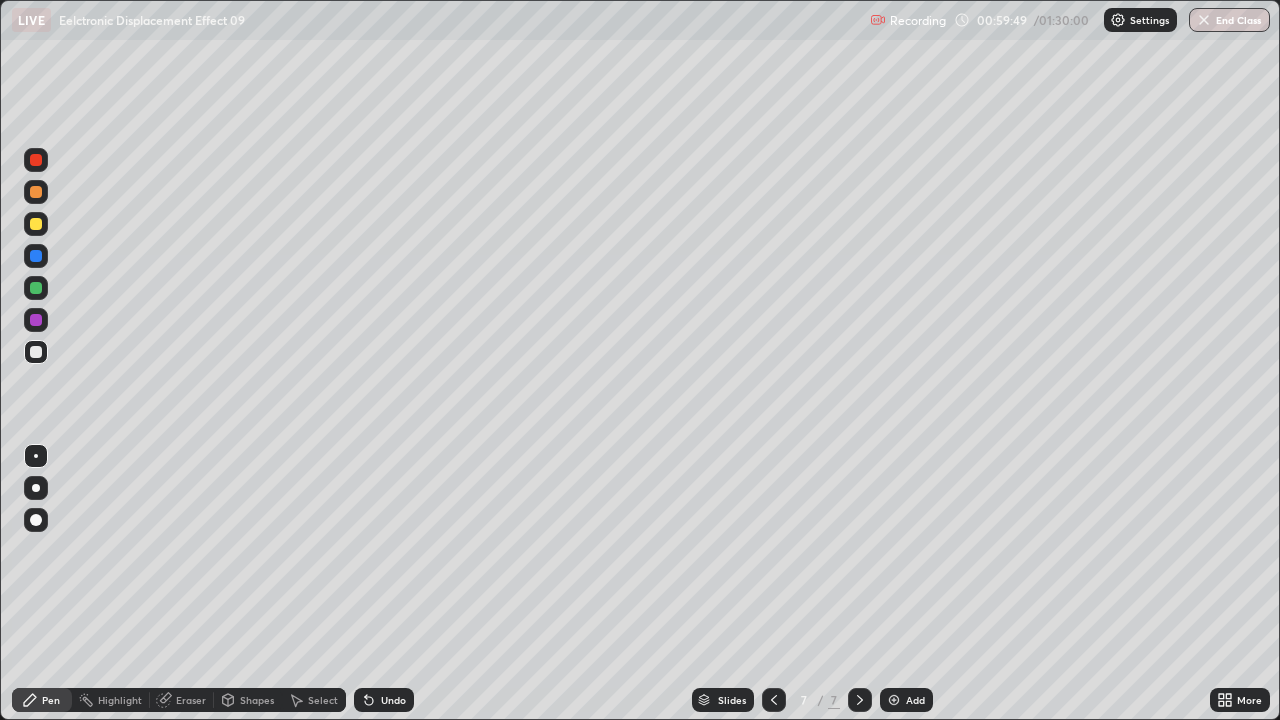 click at bounding box center (36, 352) 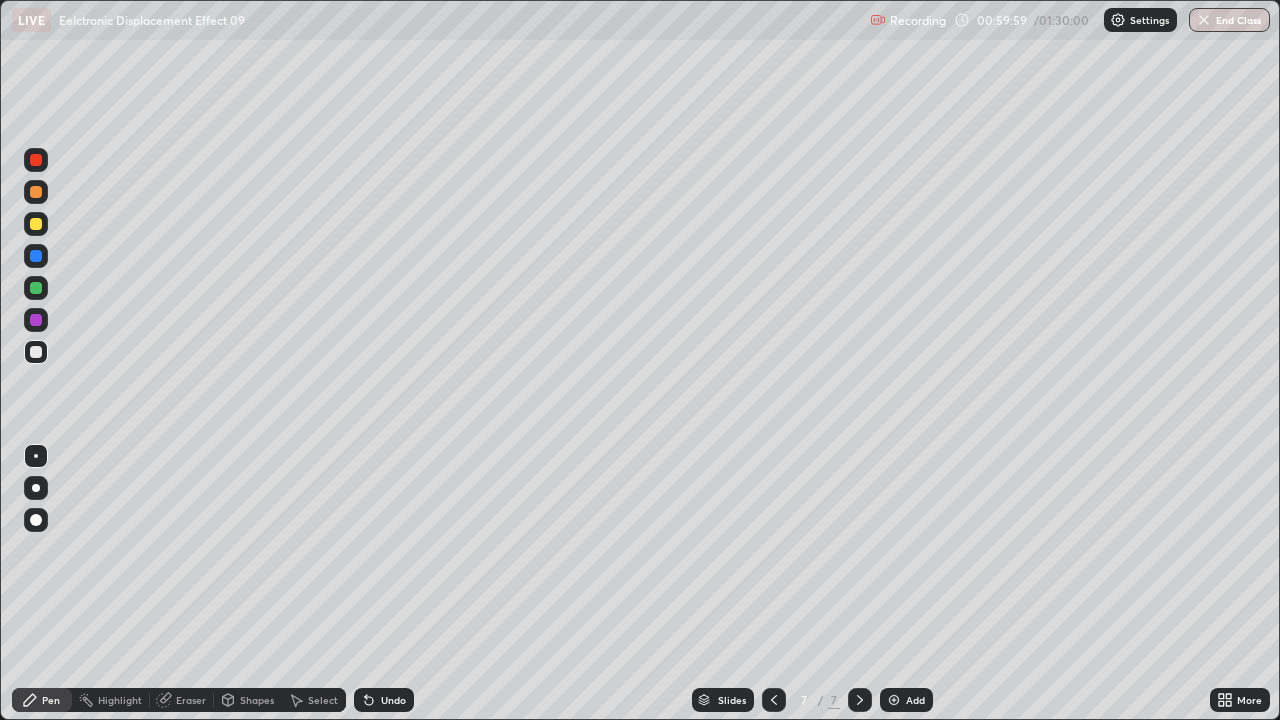 click on "Eraser" at bounding box center [191, 700] 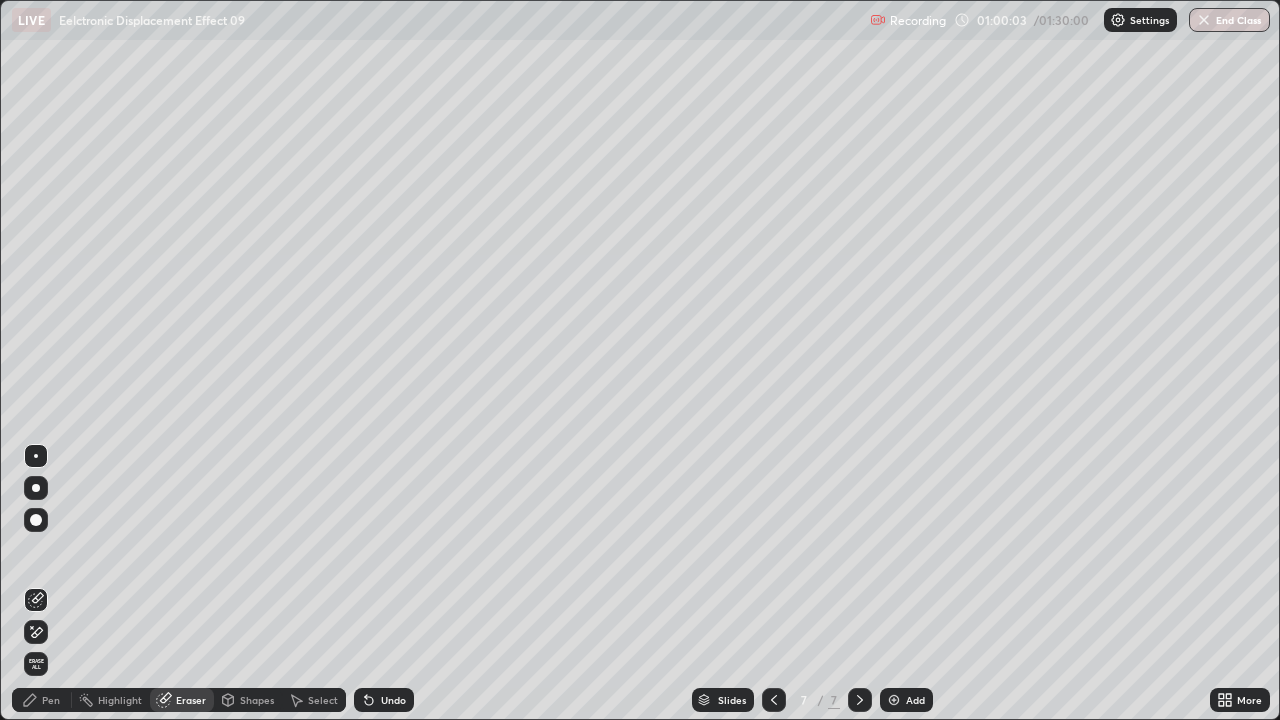 click on "Pen" at bounding box center [42, 700] 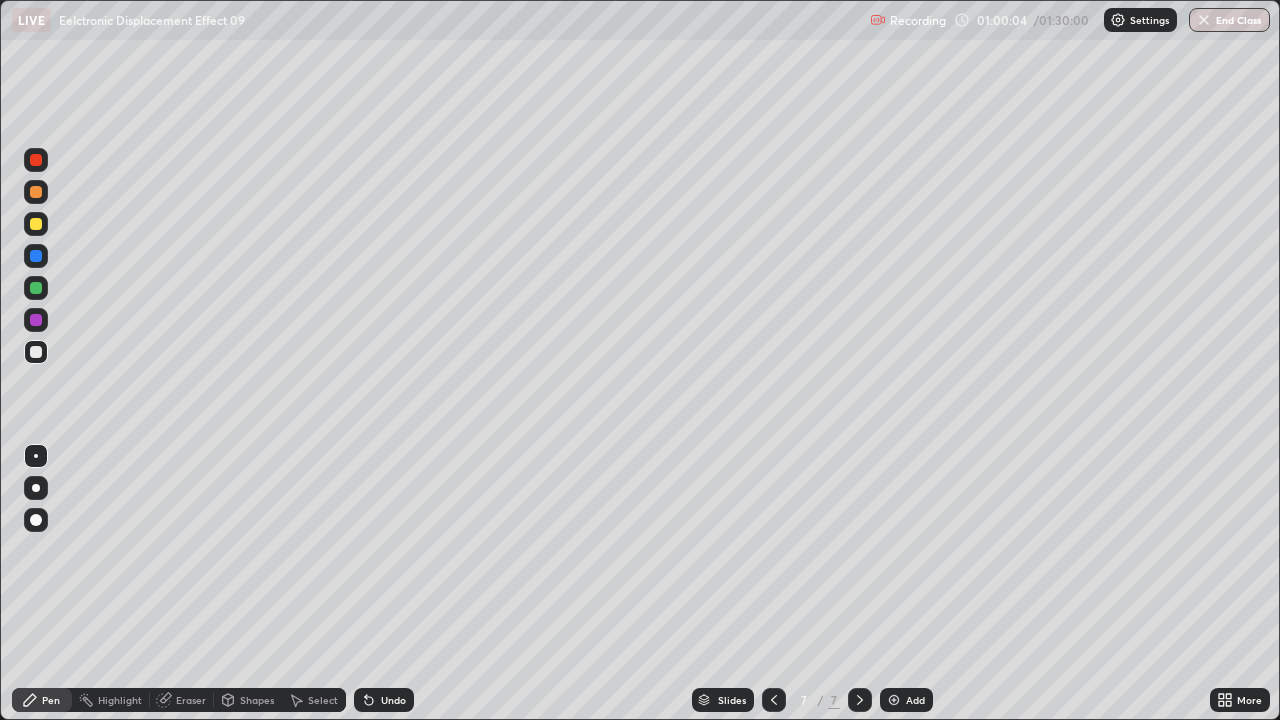 click at bounding box center [36, 224] 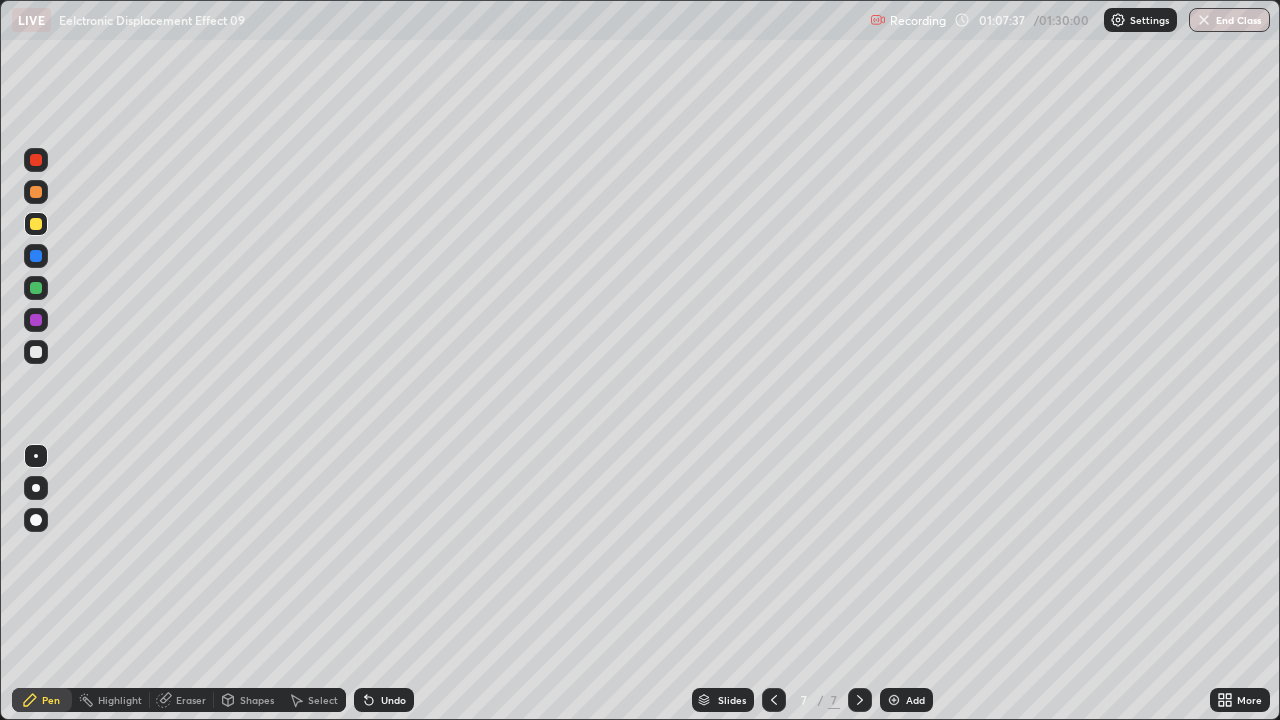 click on "Add" at bounding box center (906, 700) 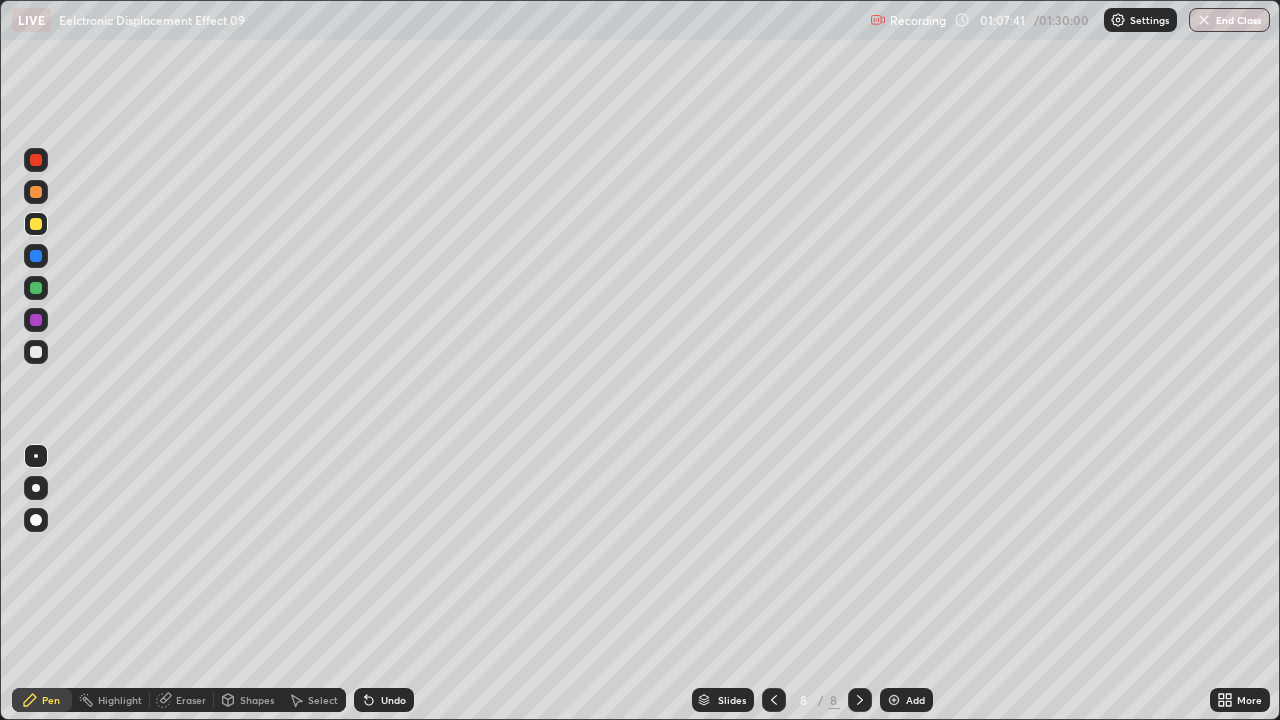 click at bounding box center [36, 352] 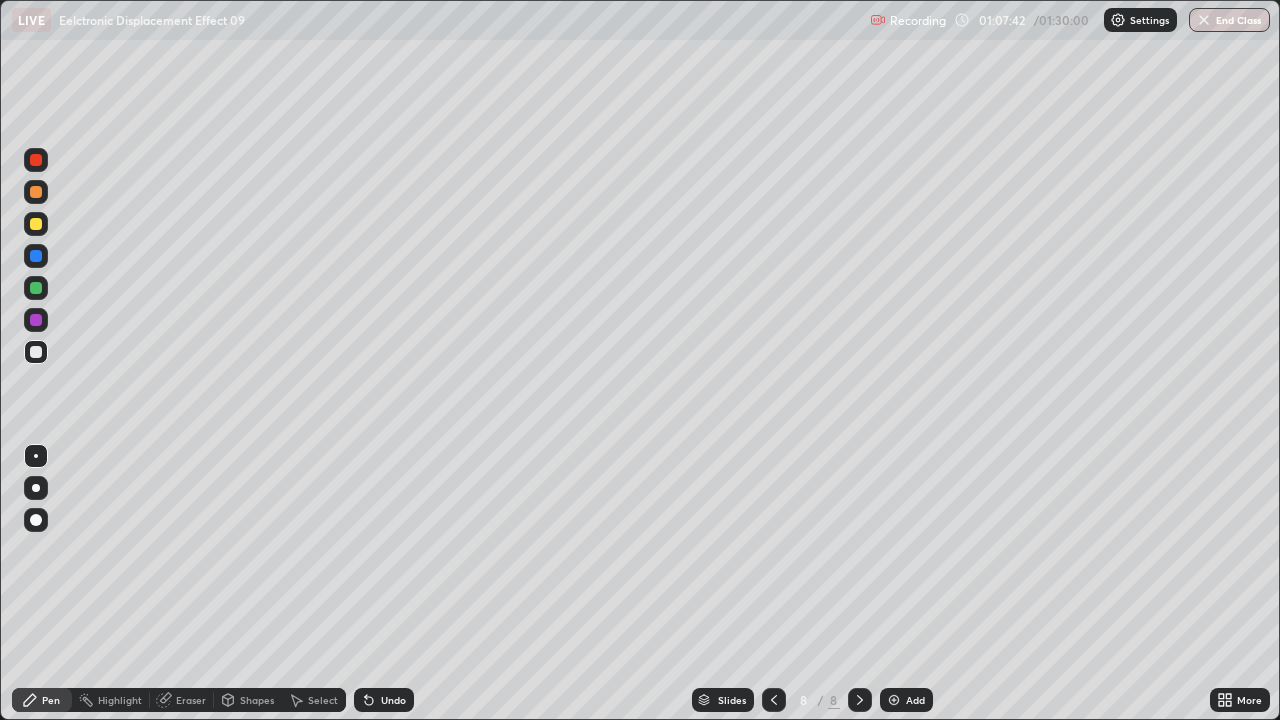 click at bounding box center (36, 352) 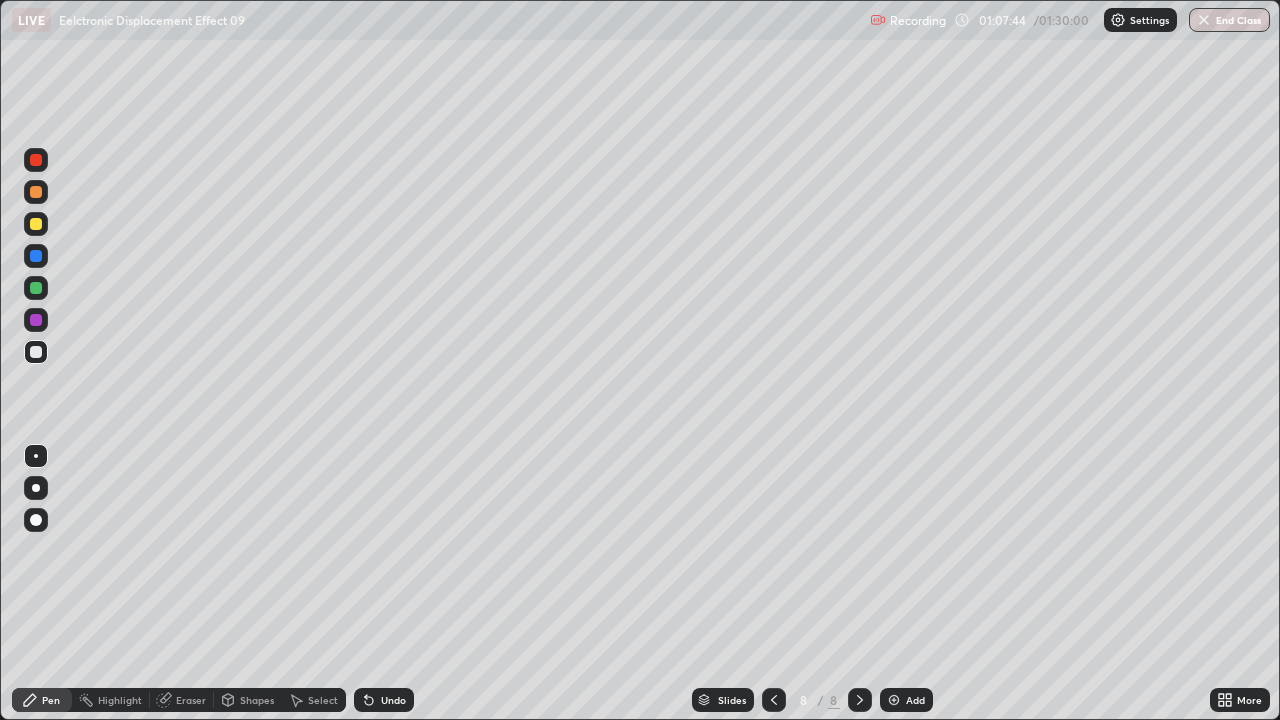click on "Shapes" at bounding box center (257, 700) 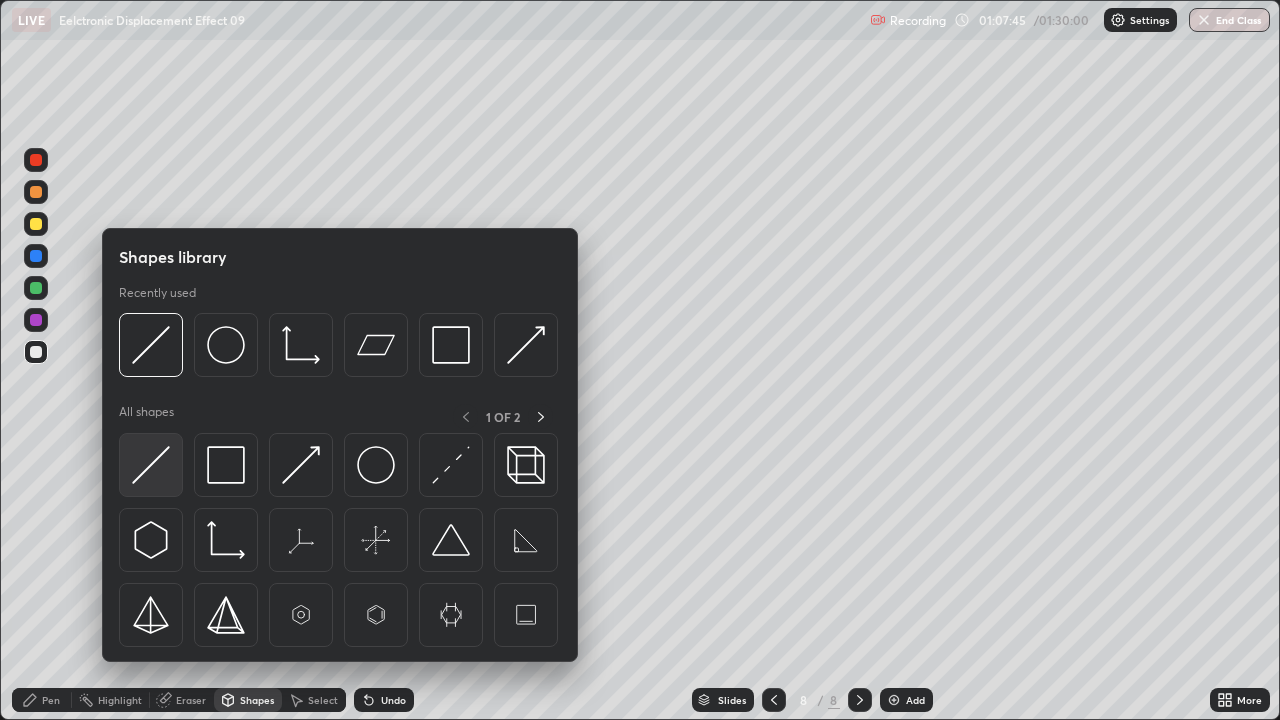 click at bounding box center (151, 465) 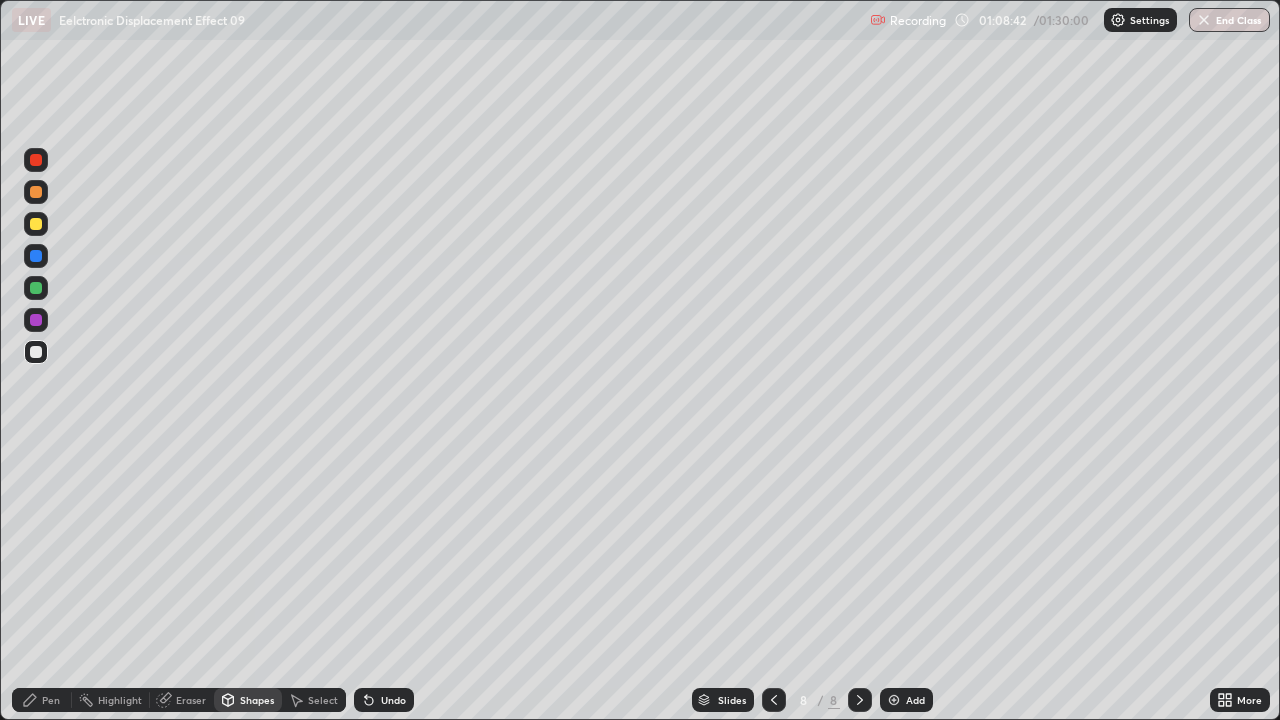 click 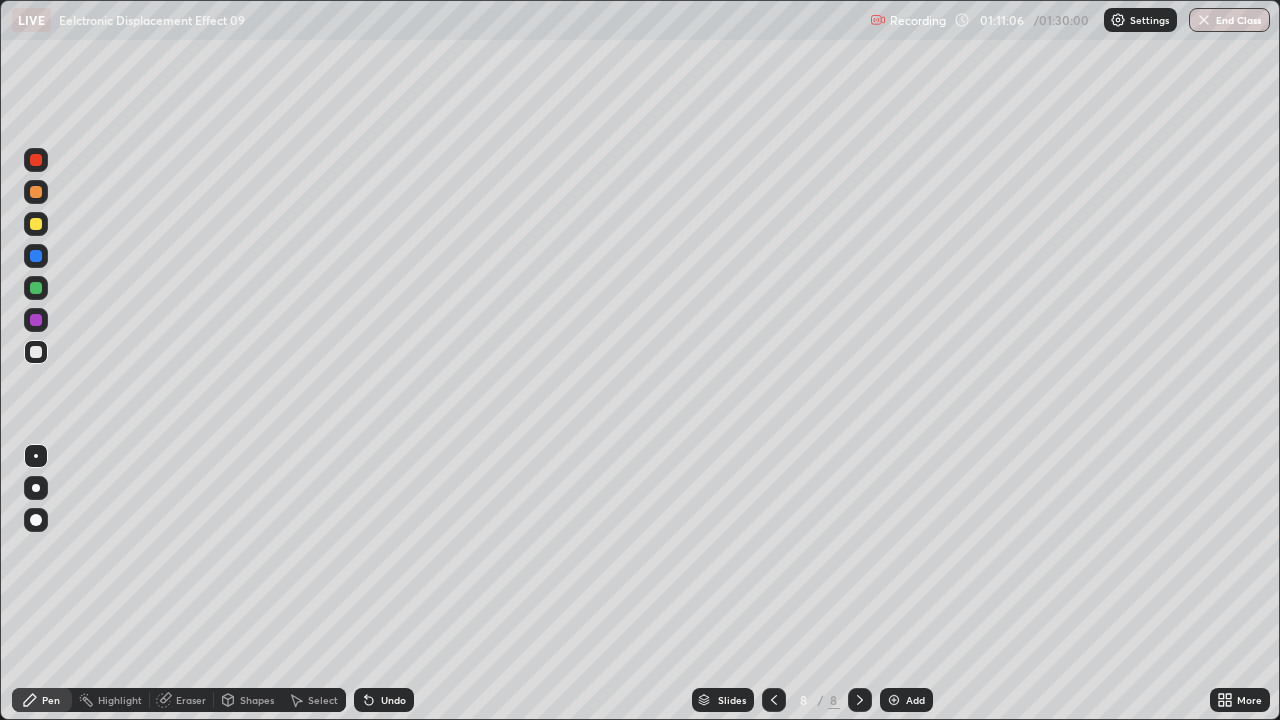 click at bounding box center (774, 700) 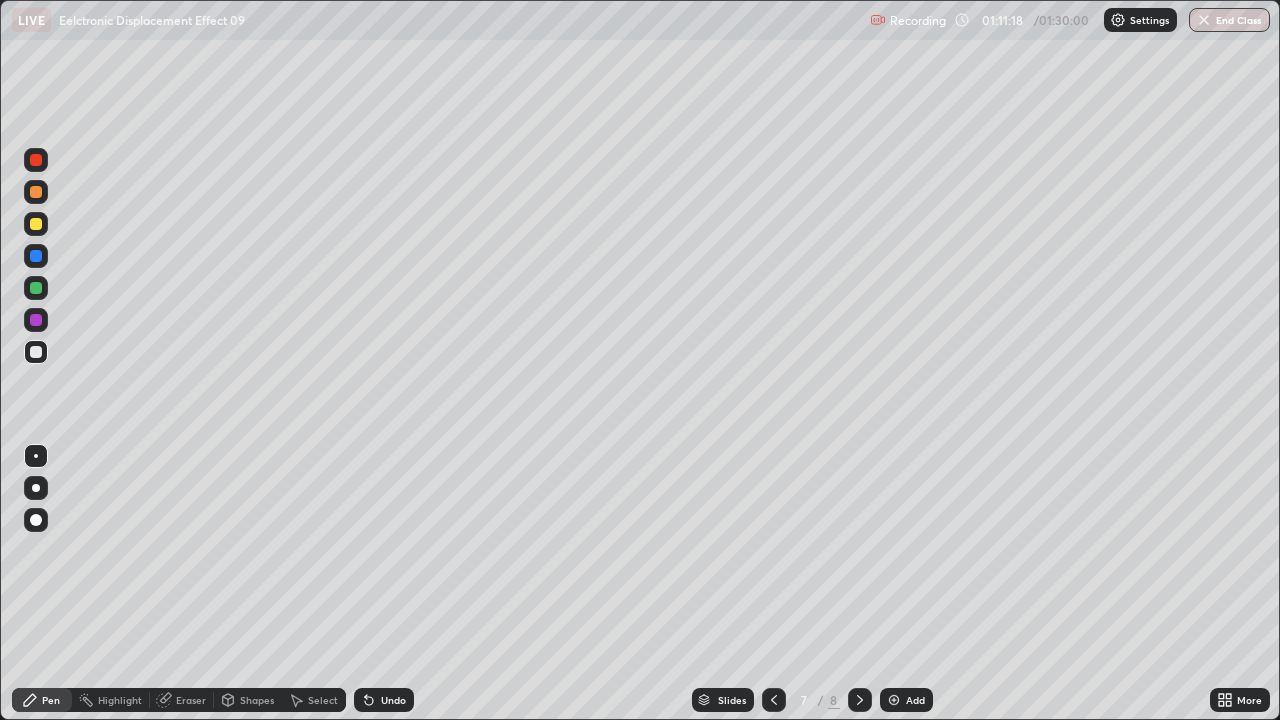 click 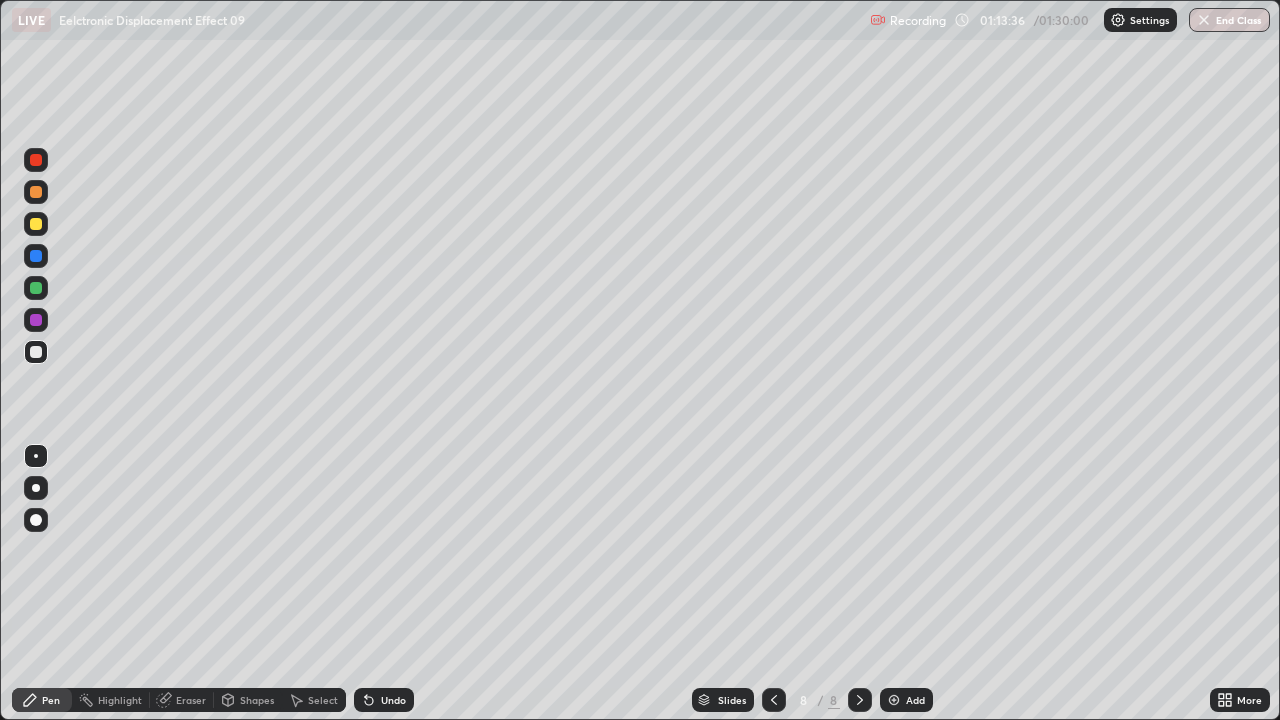 click 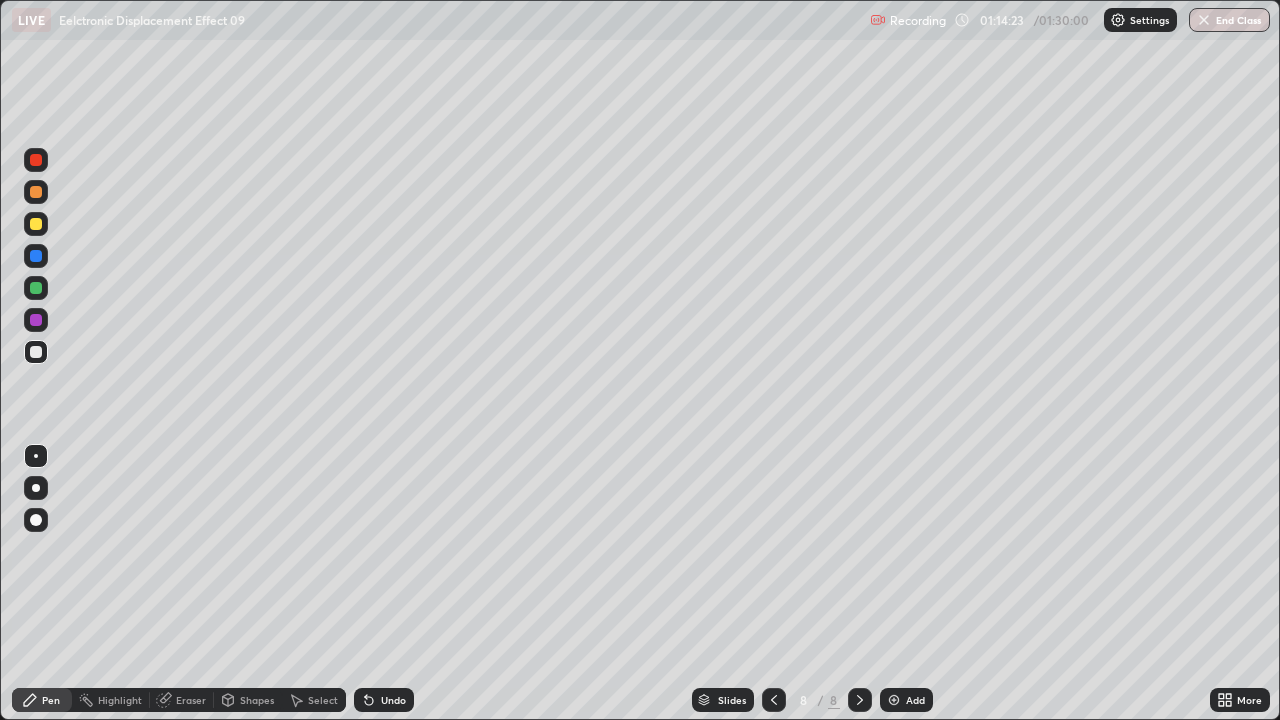 click at bounding box center (36, 288) 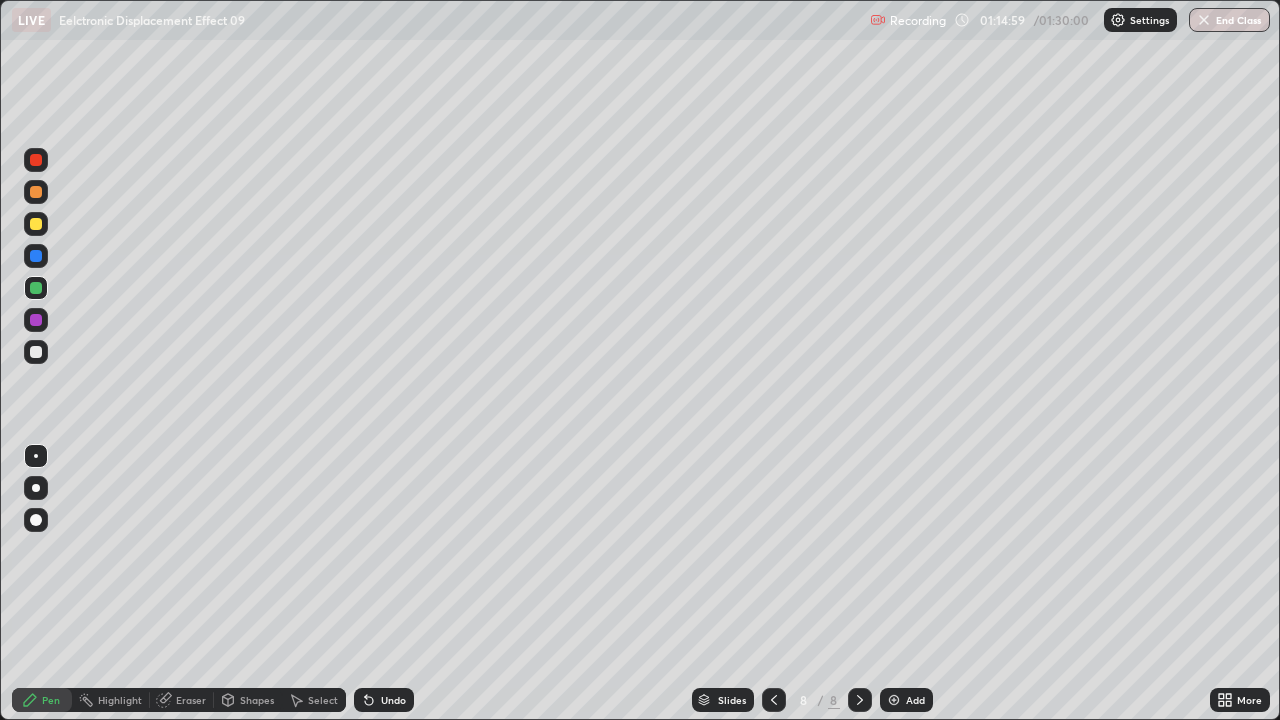 click at bounding box center [36, 352] 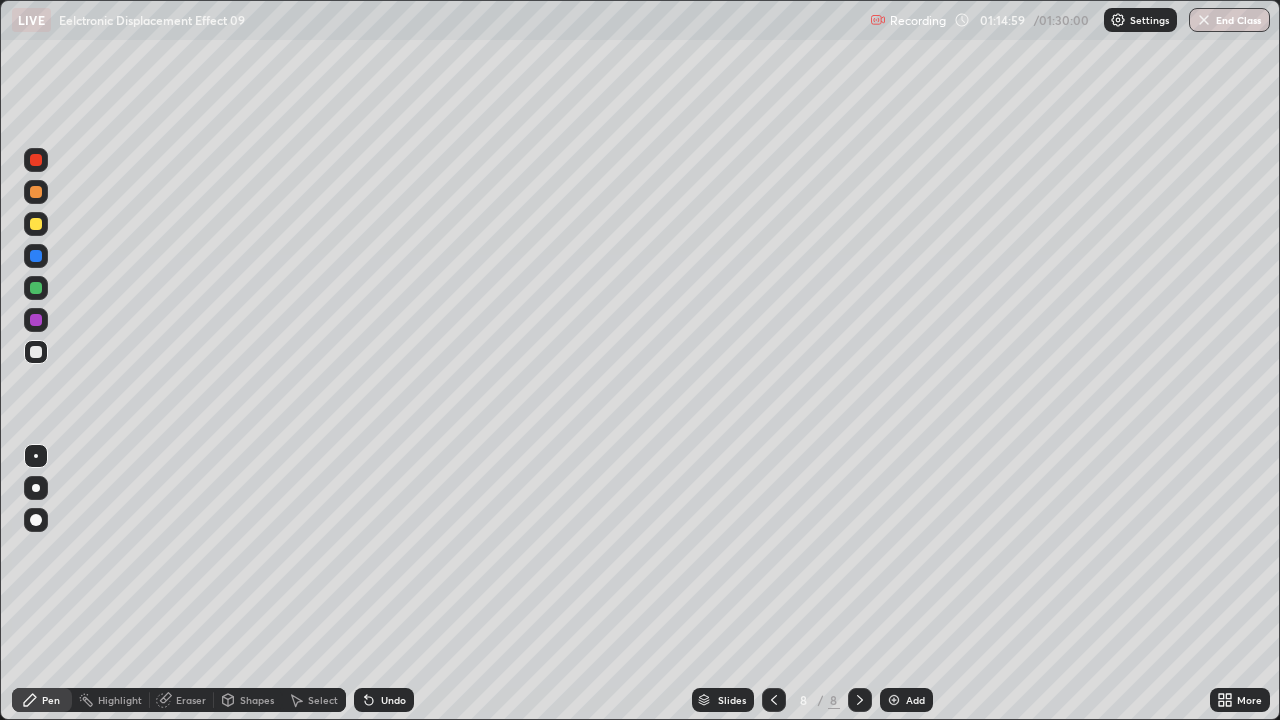 click at bounding box center [36, 352] 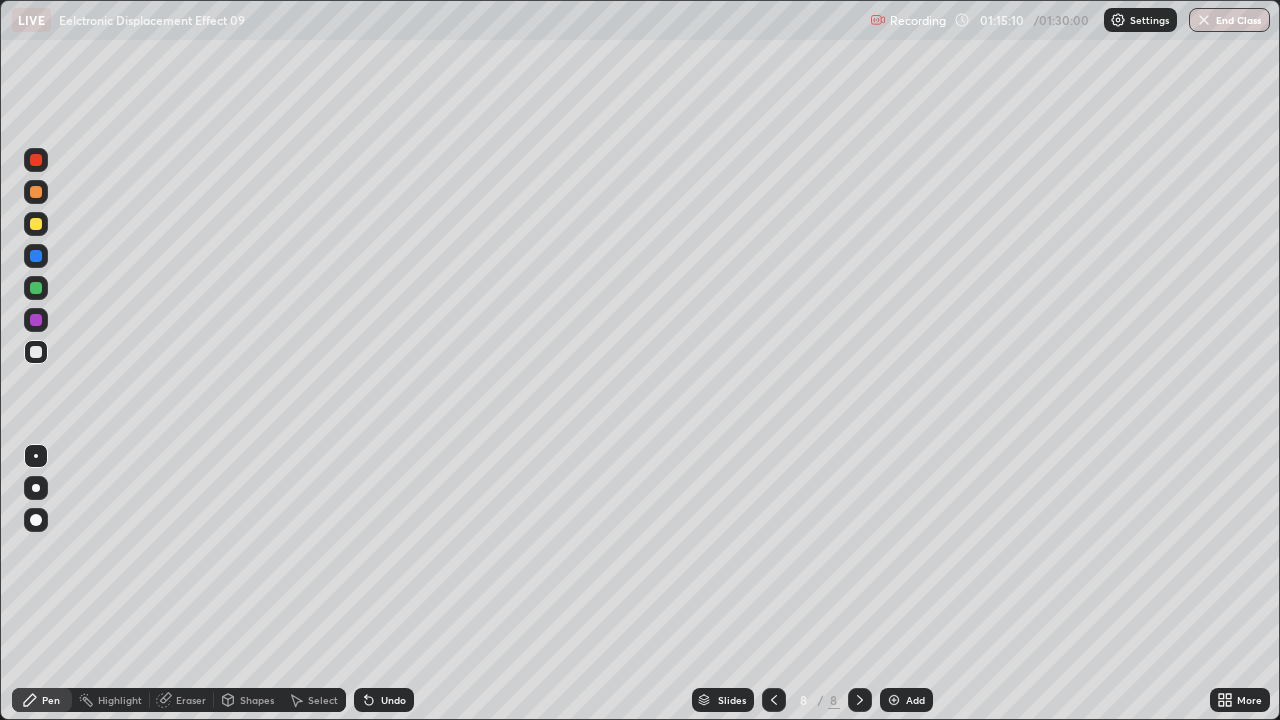 click on "Select" at bounding box center (323, 700) 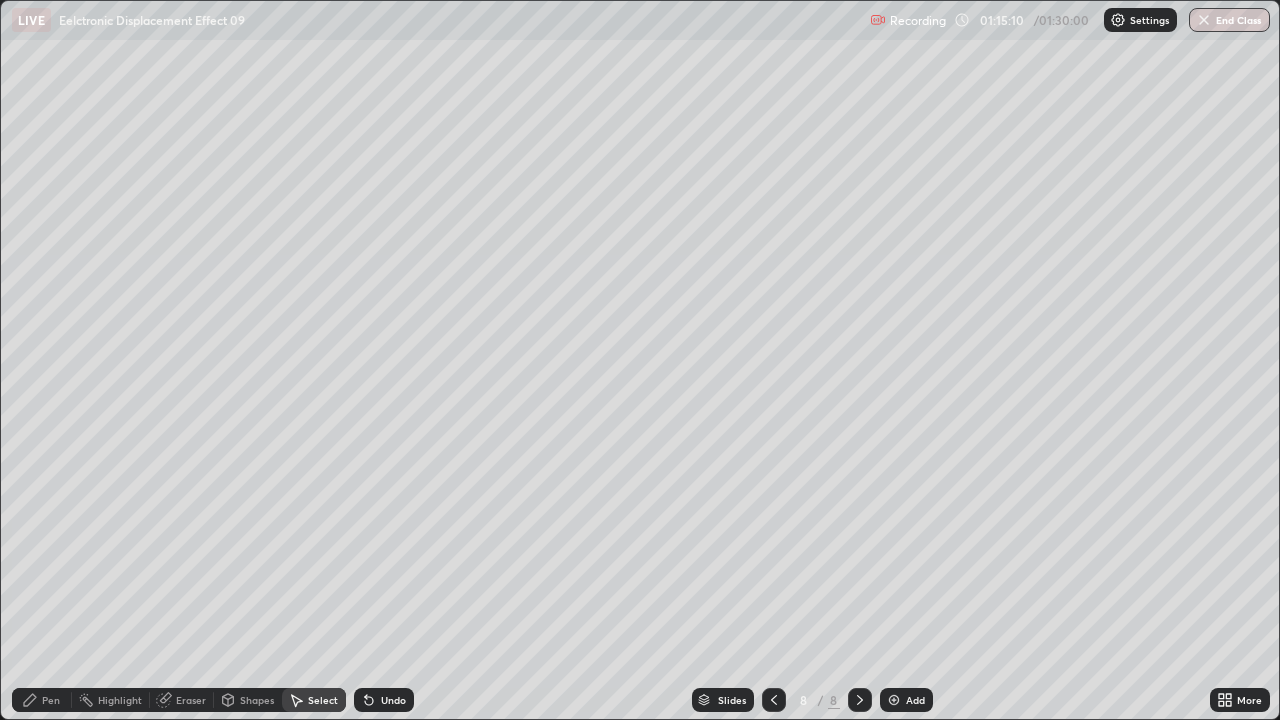 click on "Select" at bounding box center [314, 700] 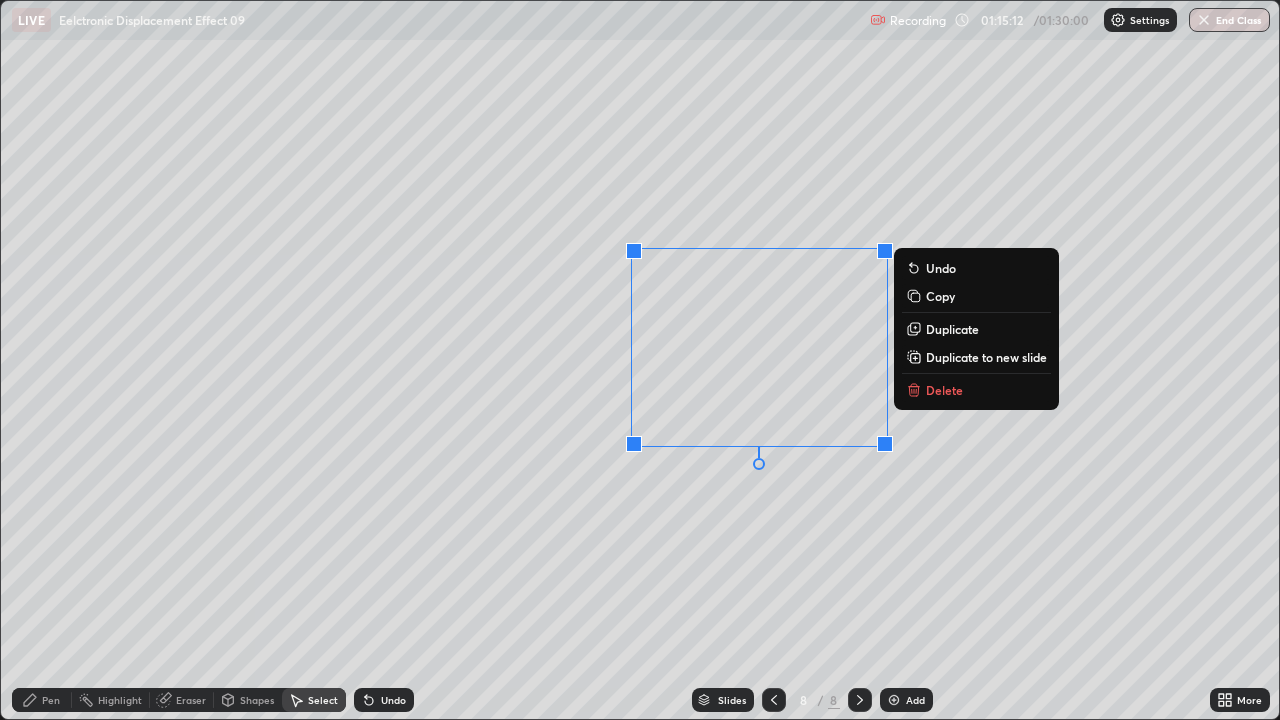 click 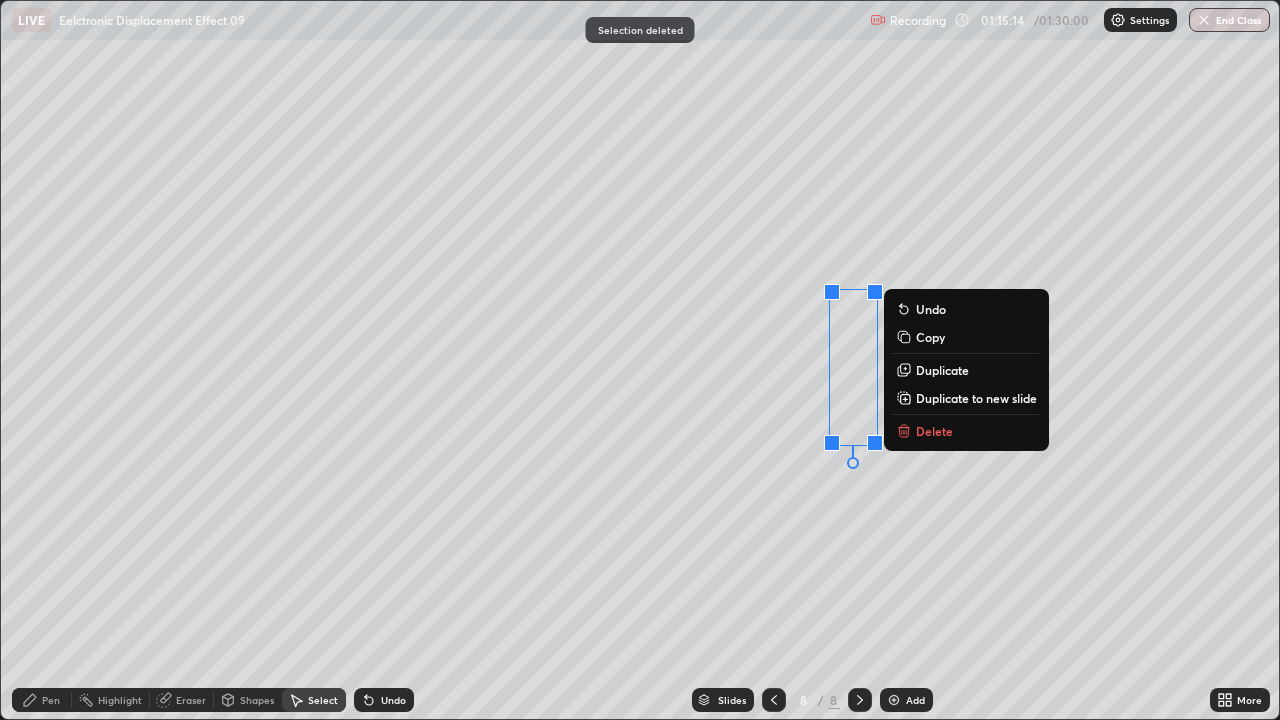 click on "Delete" at bounding box center (934, 431) 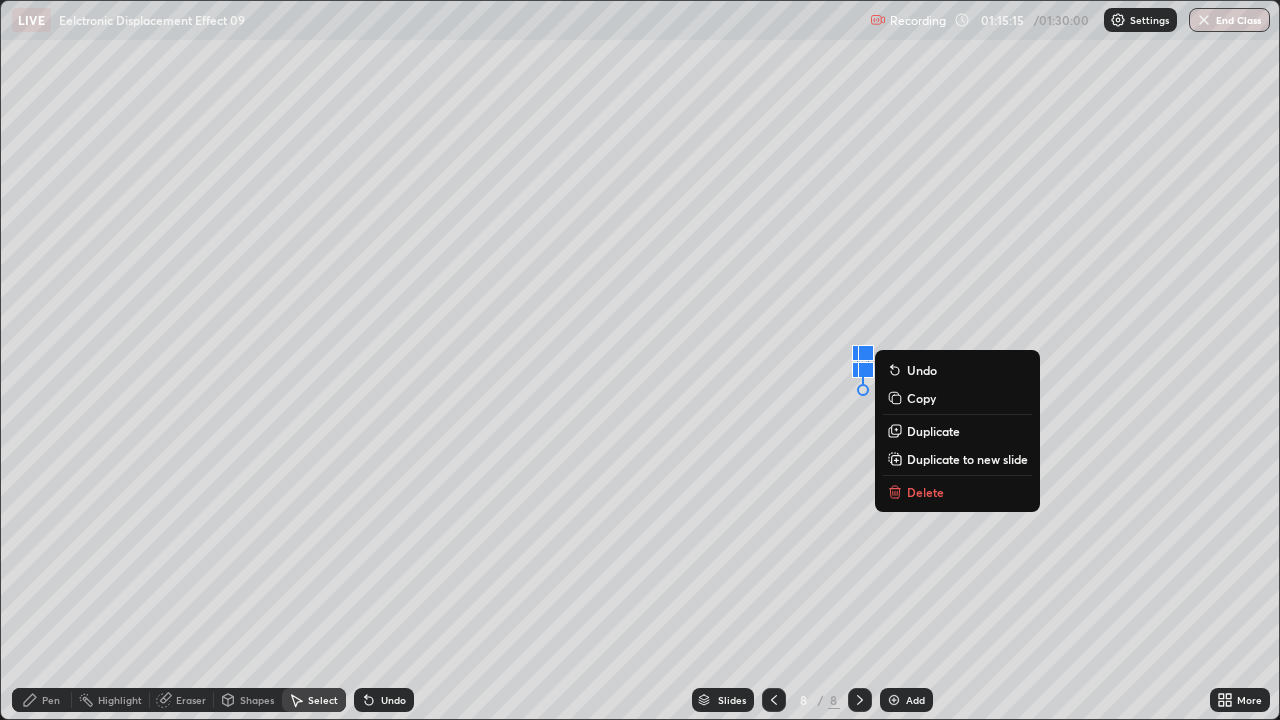 click on "Delete" at bounding box center (925, 492) 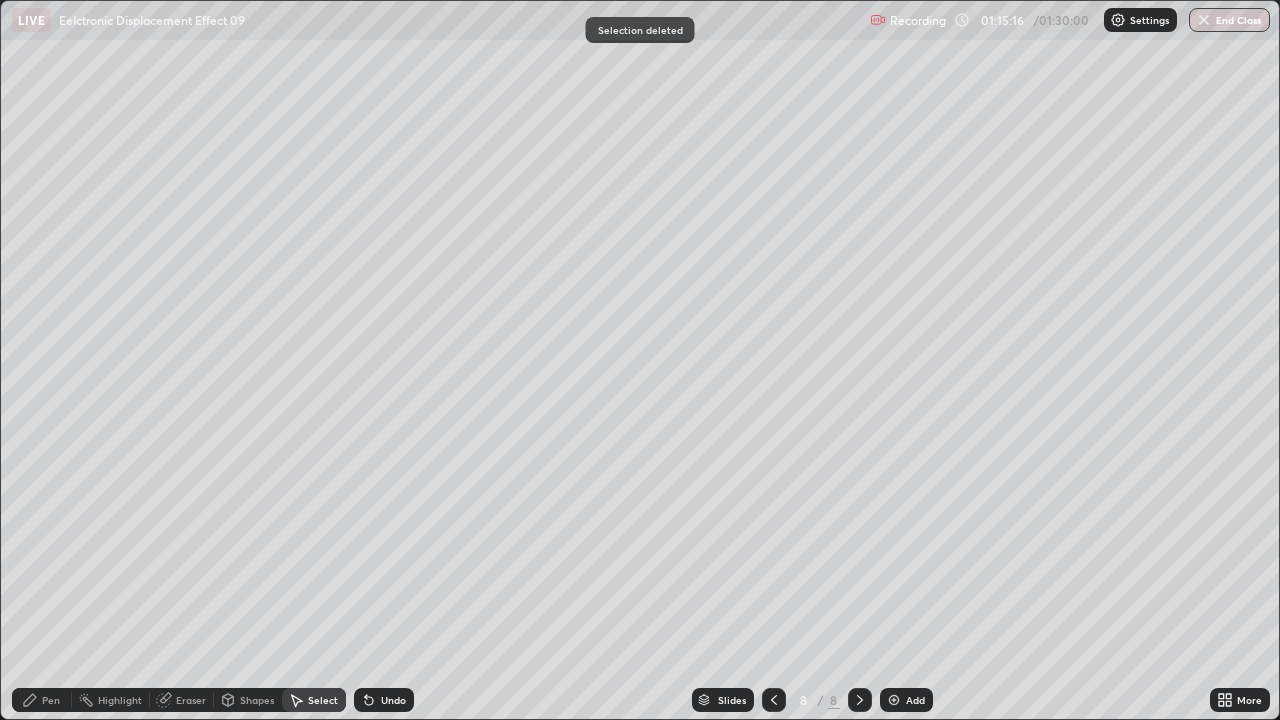 click on "Pen" at bounding box center (42, 700) 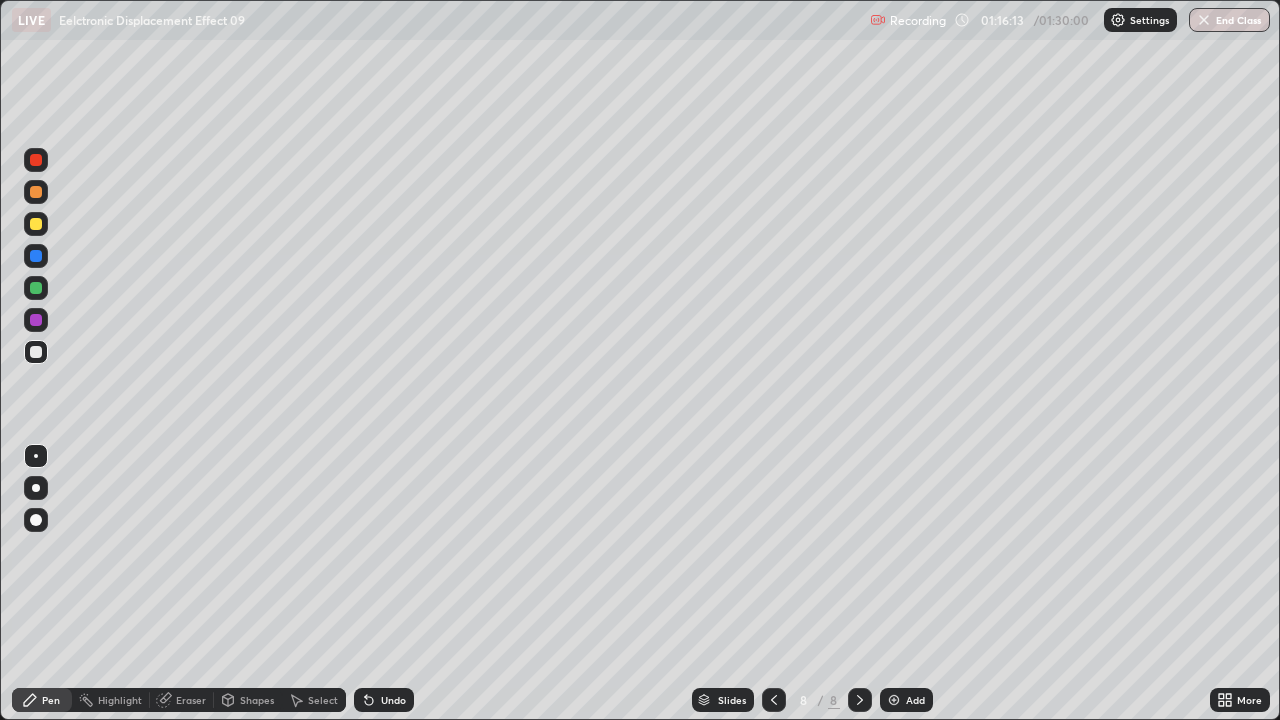 click 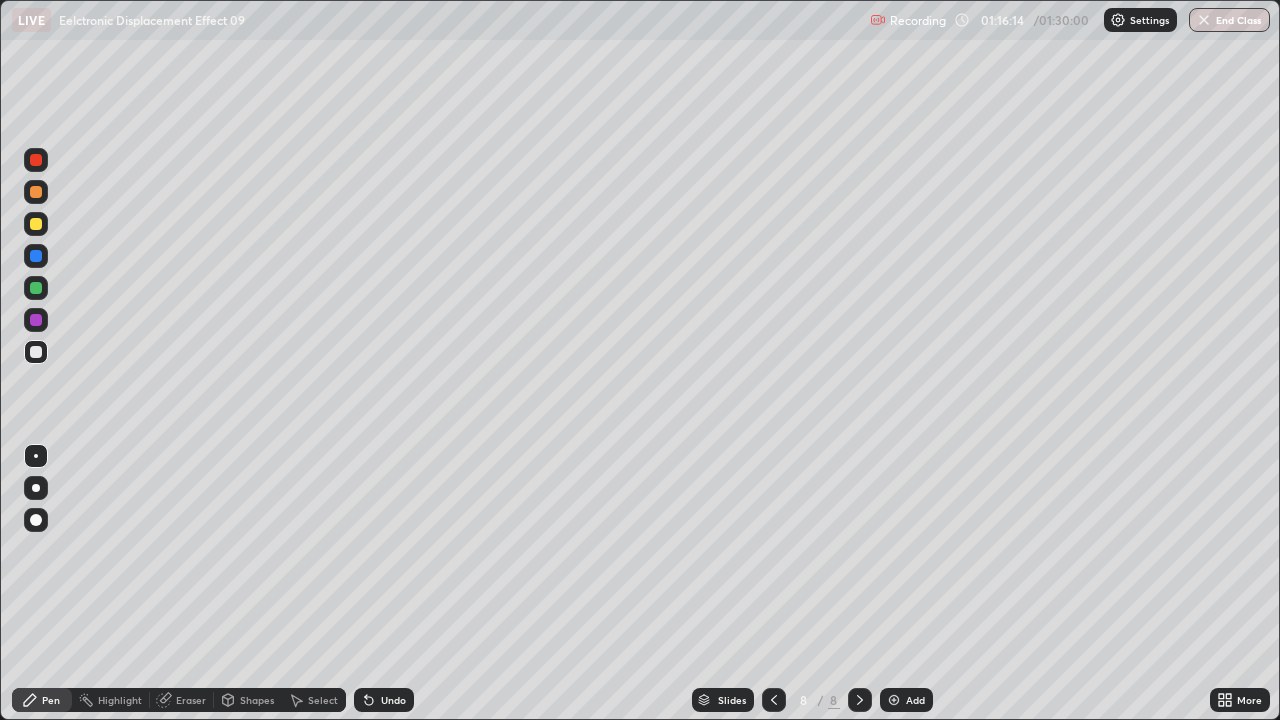click on "Undo" at bounding box center (384, 700) 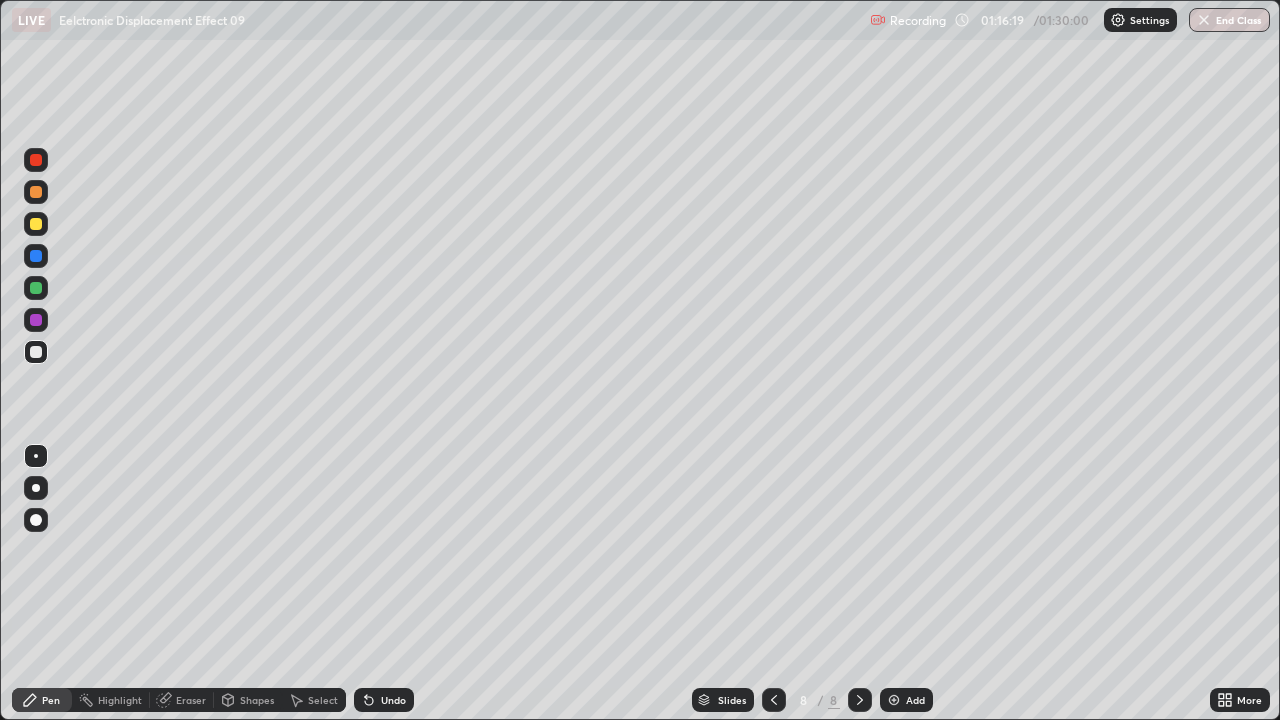 click on "Undo" at bounding box center (393, 700) 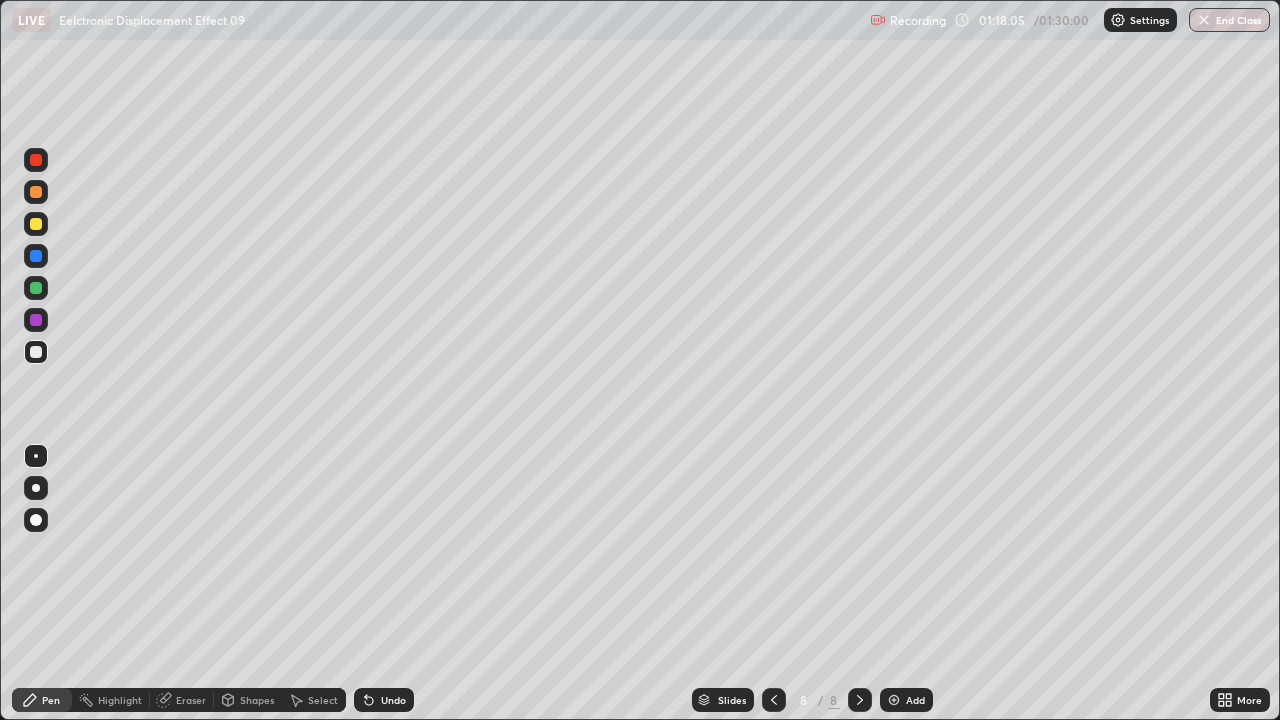 click at bounding box center (36, 288) 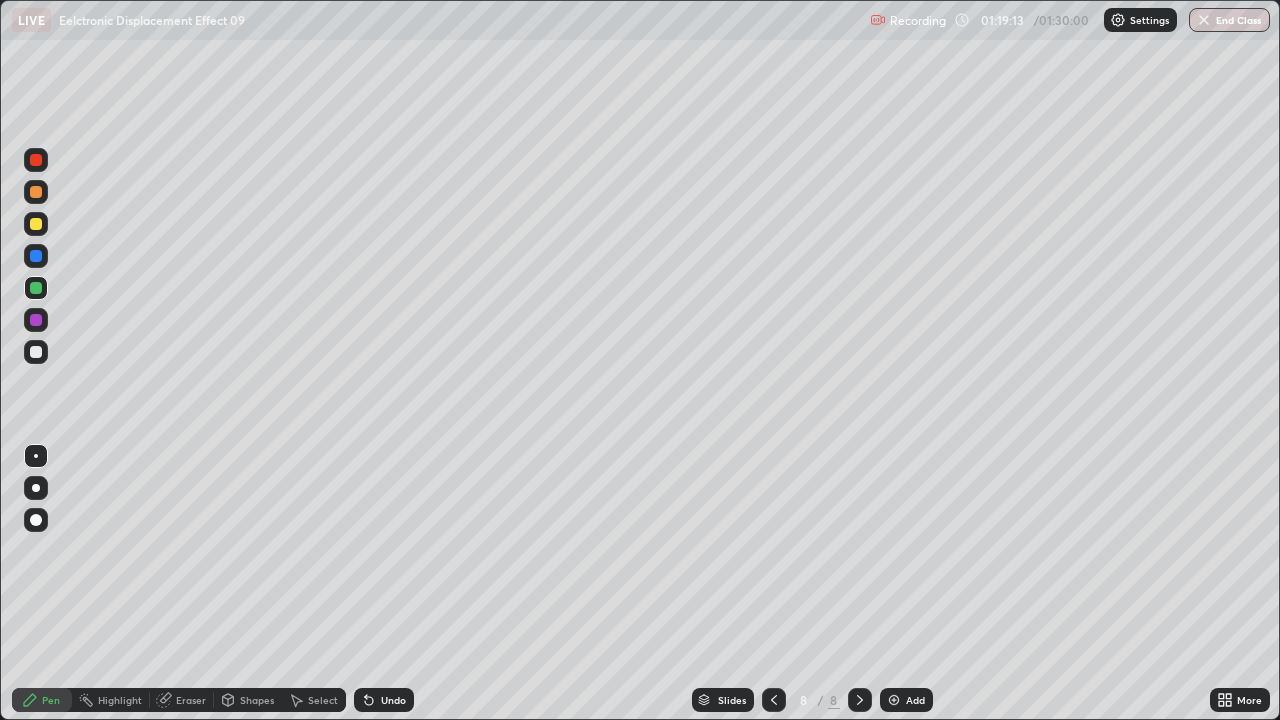 click on "Undo" at bounding box center (393, 700) 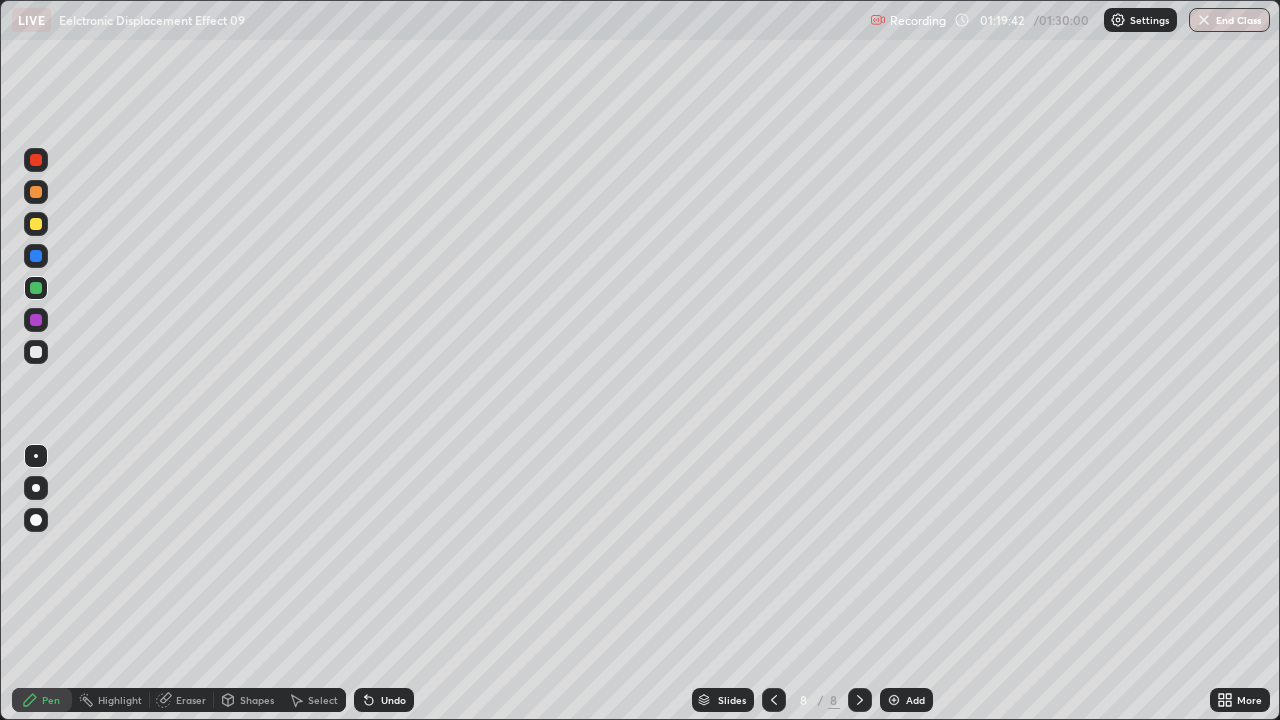 click at bounding box center [36, 352] 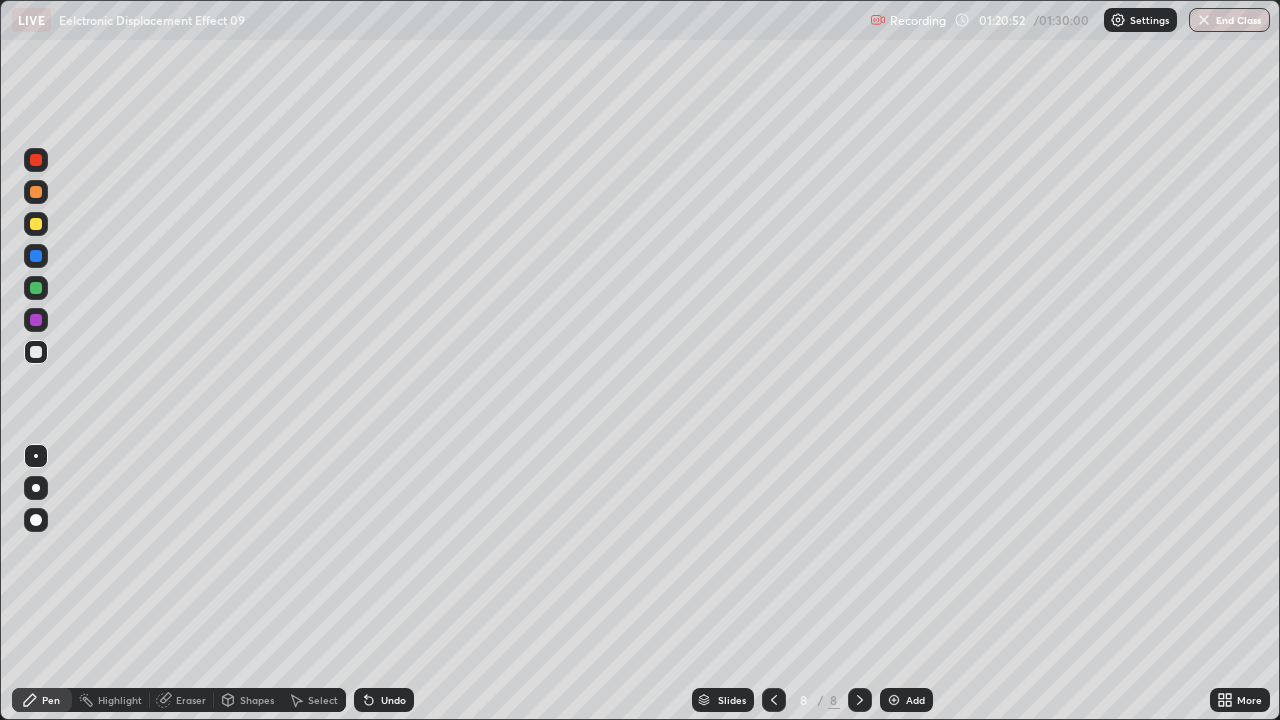 click at bounding box center [36, 352] 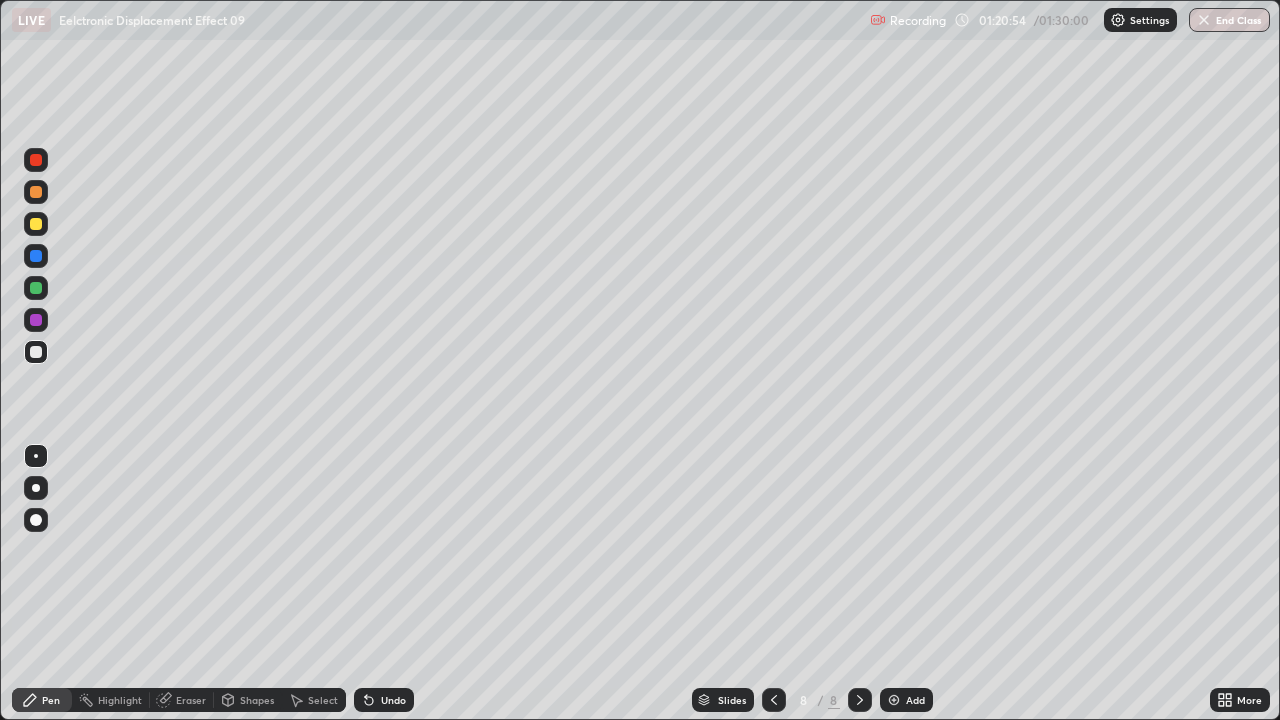 click at bounding box center (36, 288) 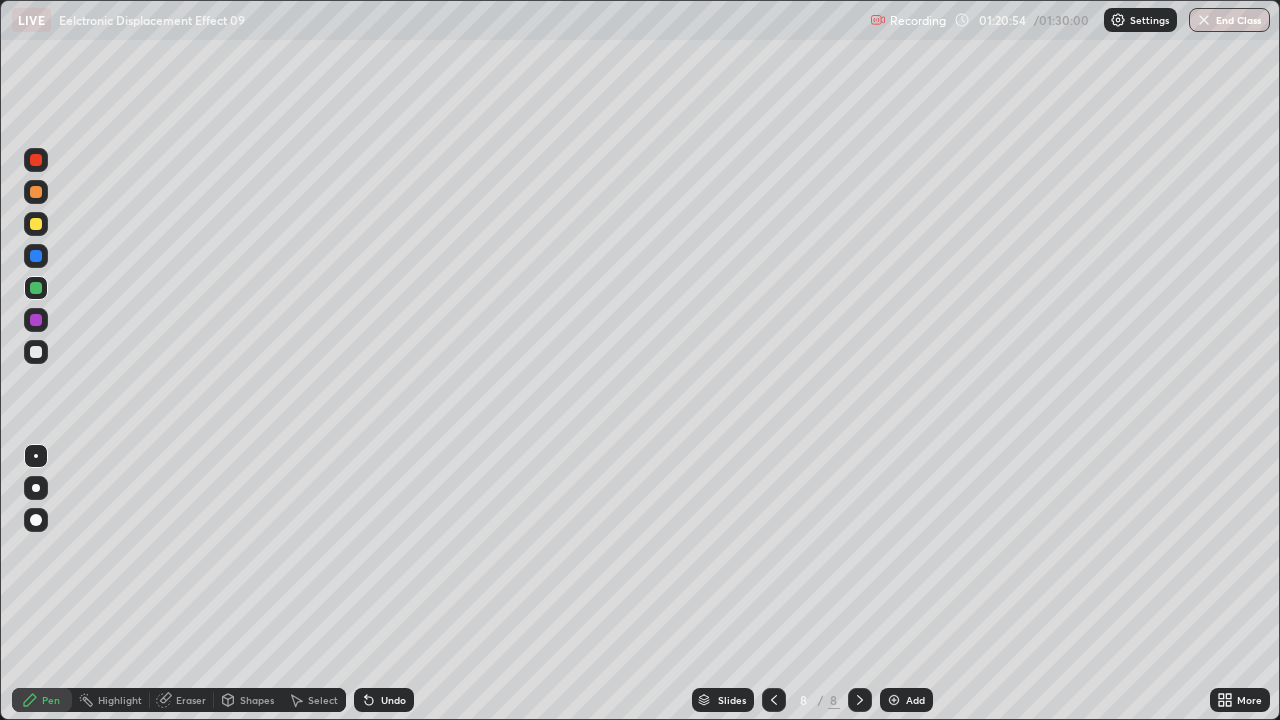 click at bounding box center [36, 288] 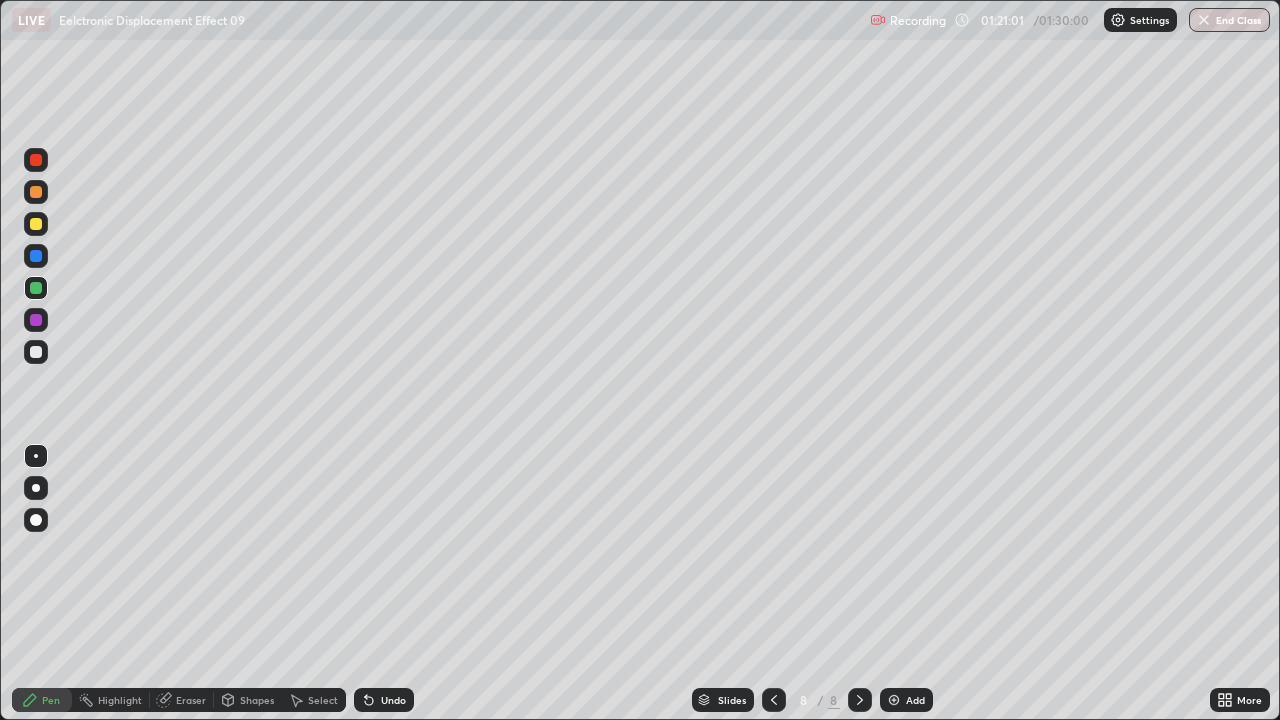 click at bounding box center (36, 352) 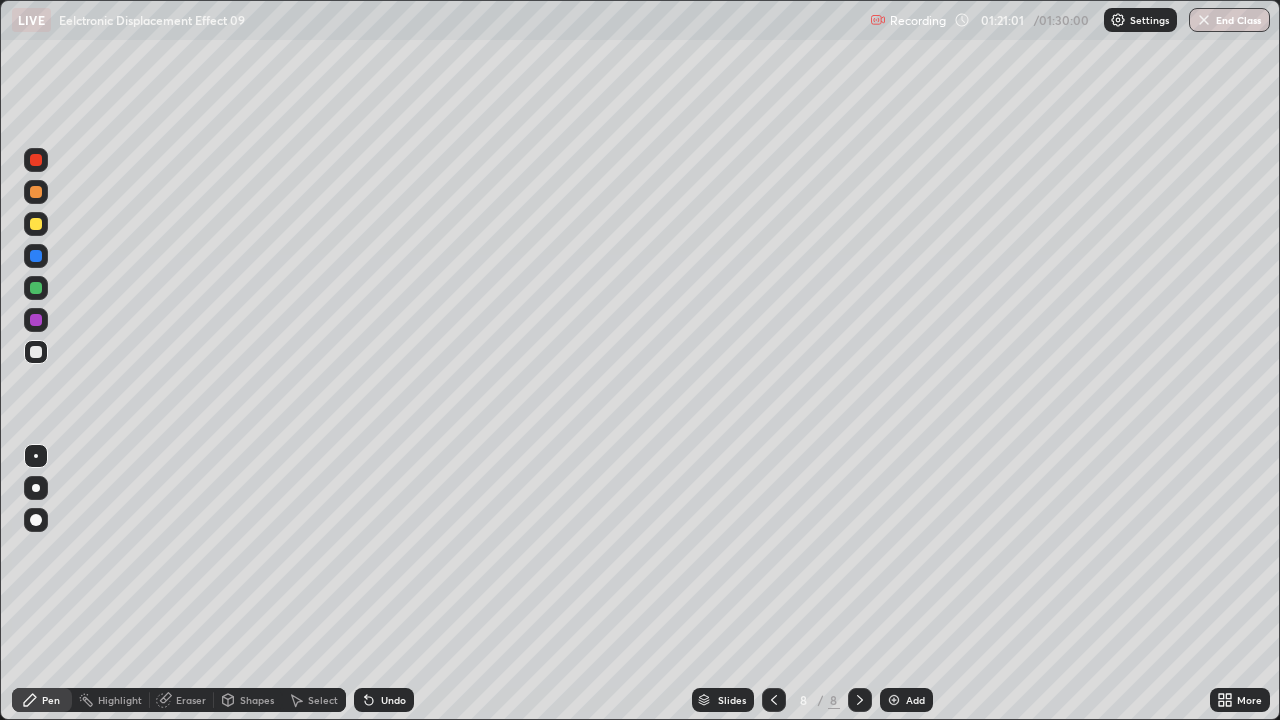 click at bounding box center (36, 352) 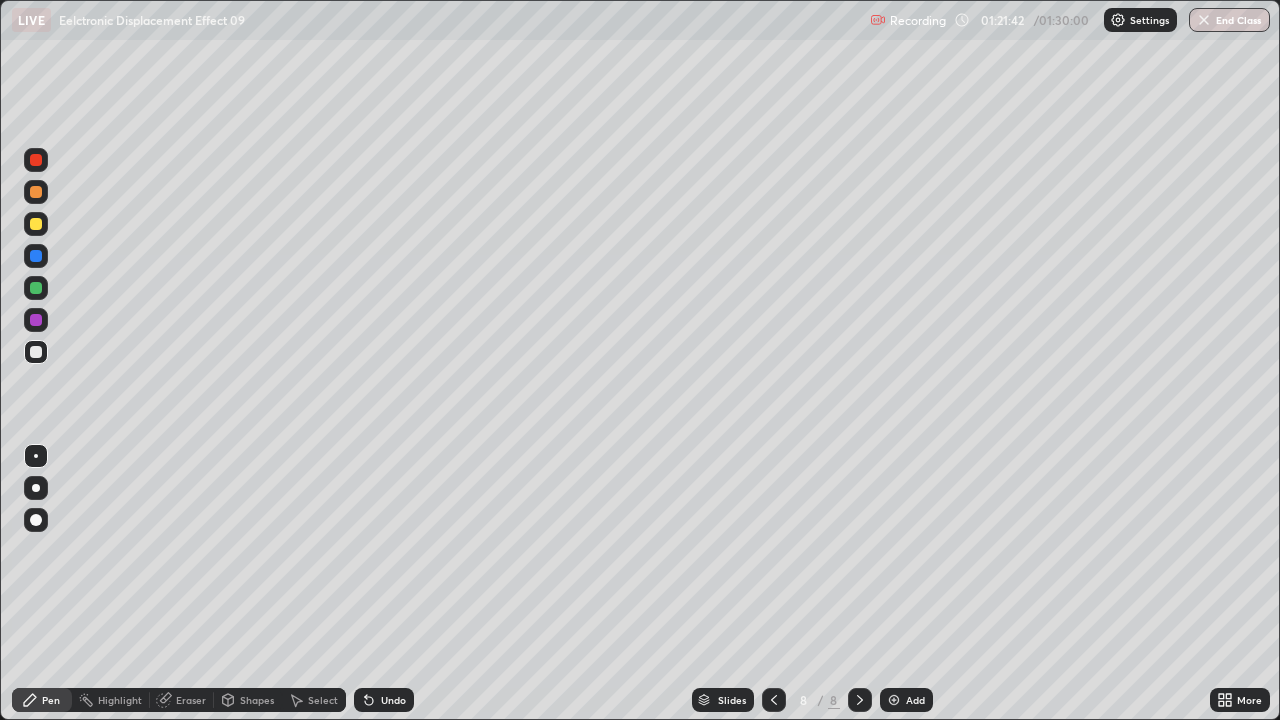 click 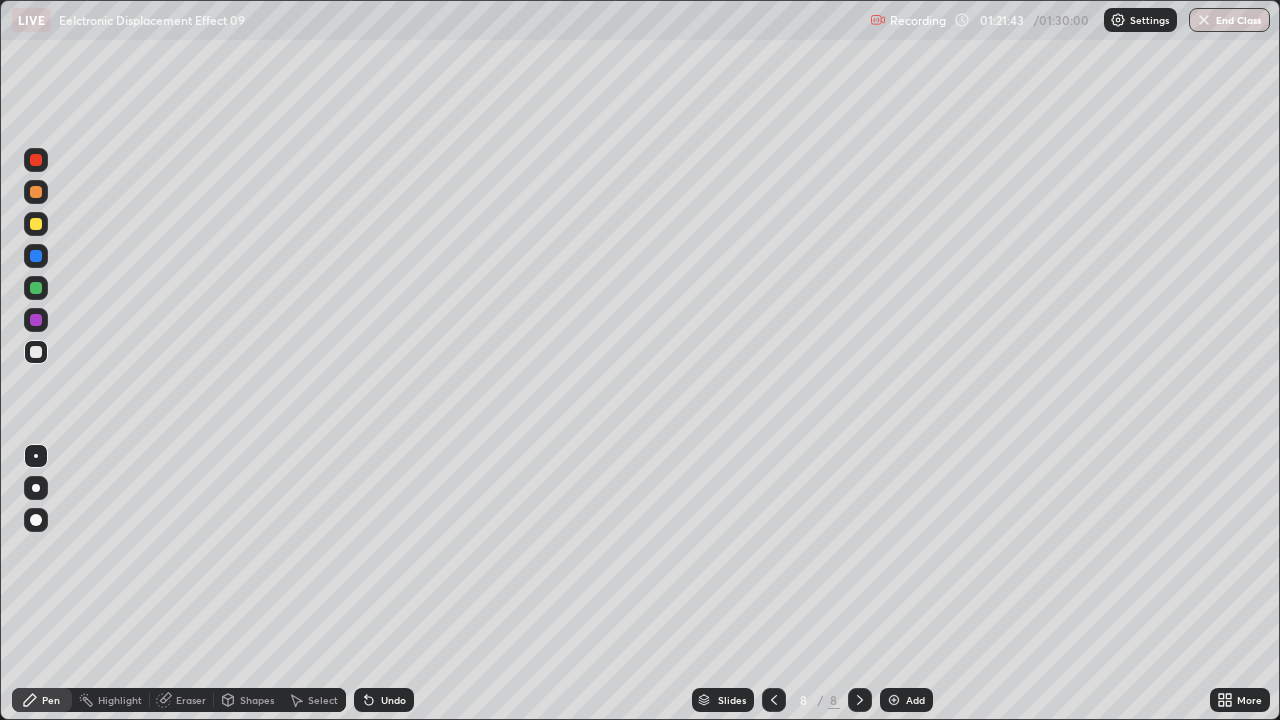 click 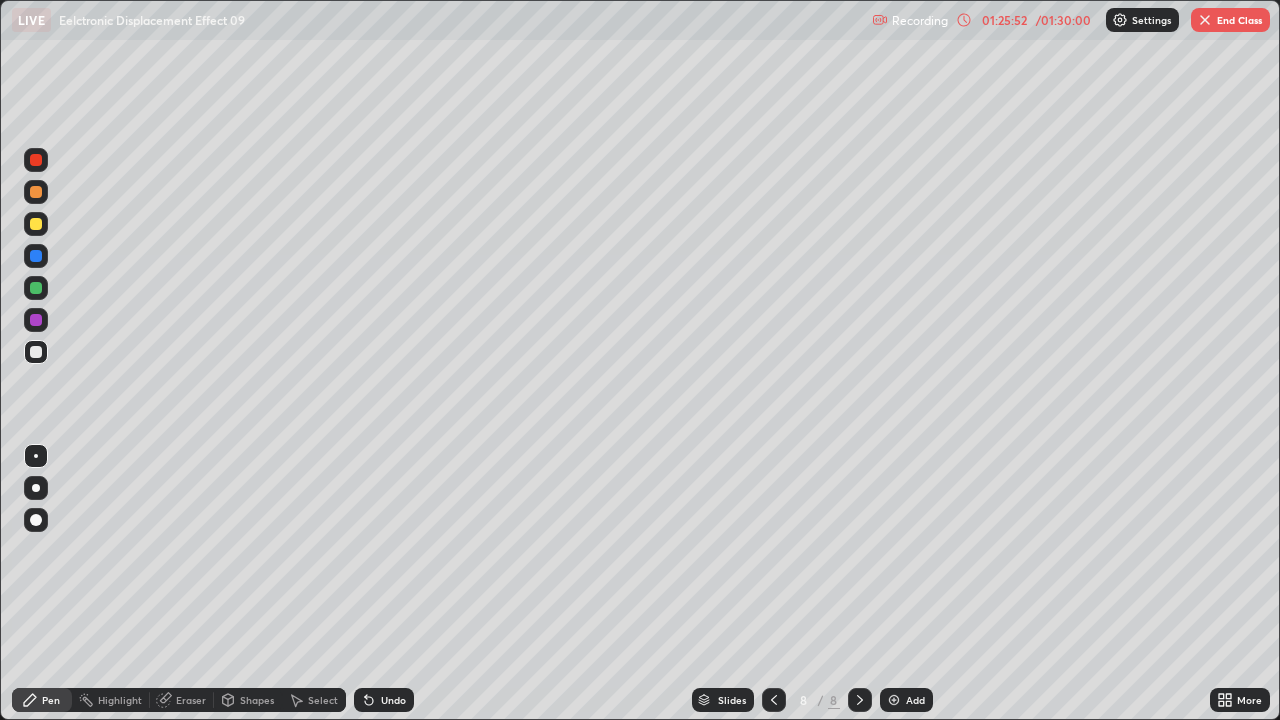 click on "Eraser" at bounding box center (191, 700) 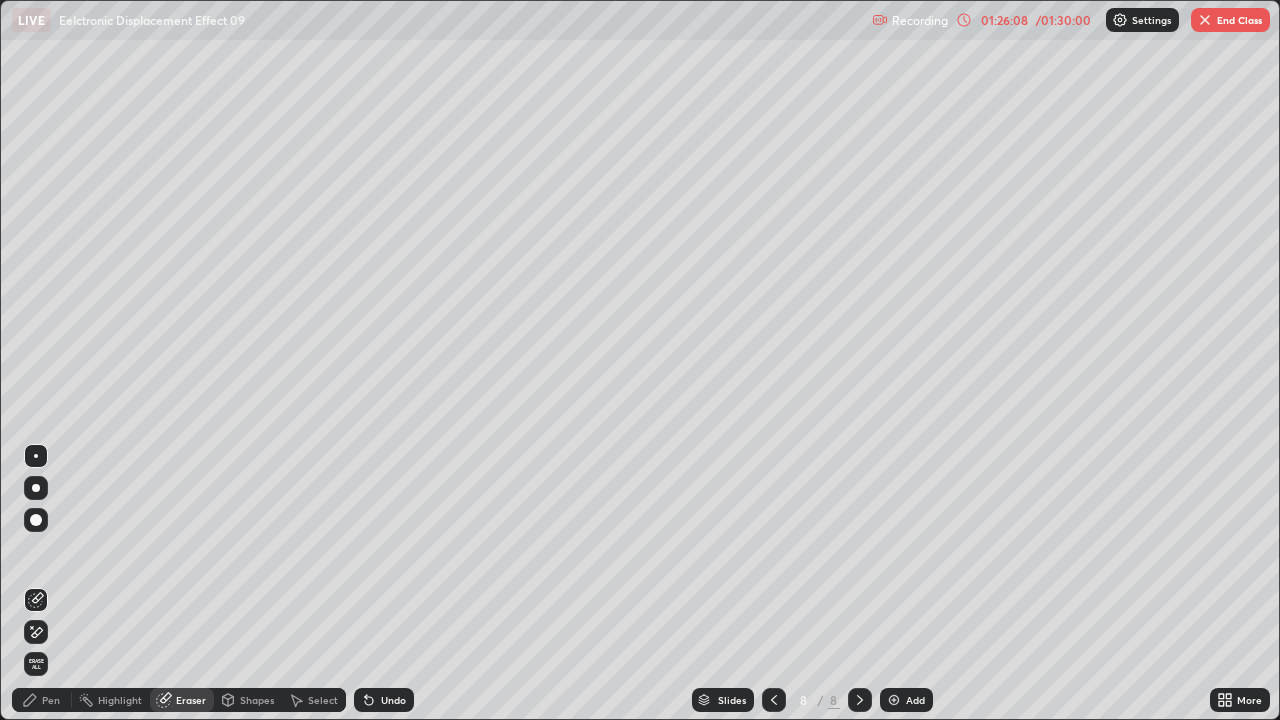 click on "Undo" at bounding box center (393, 700) 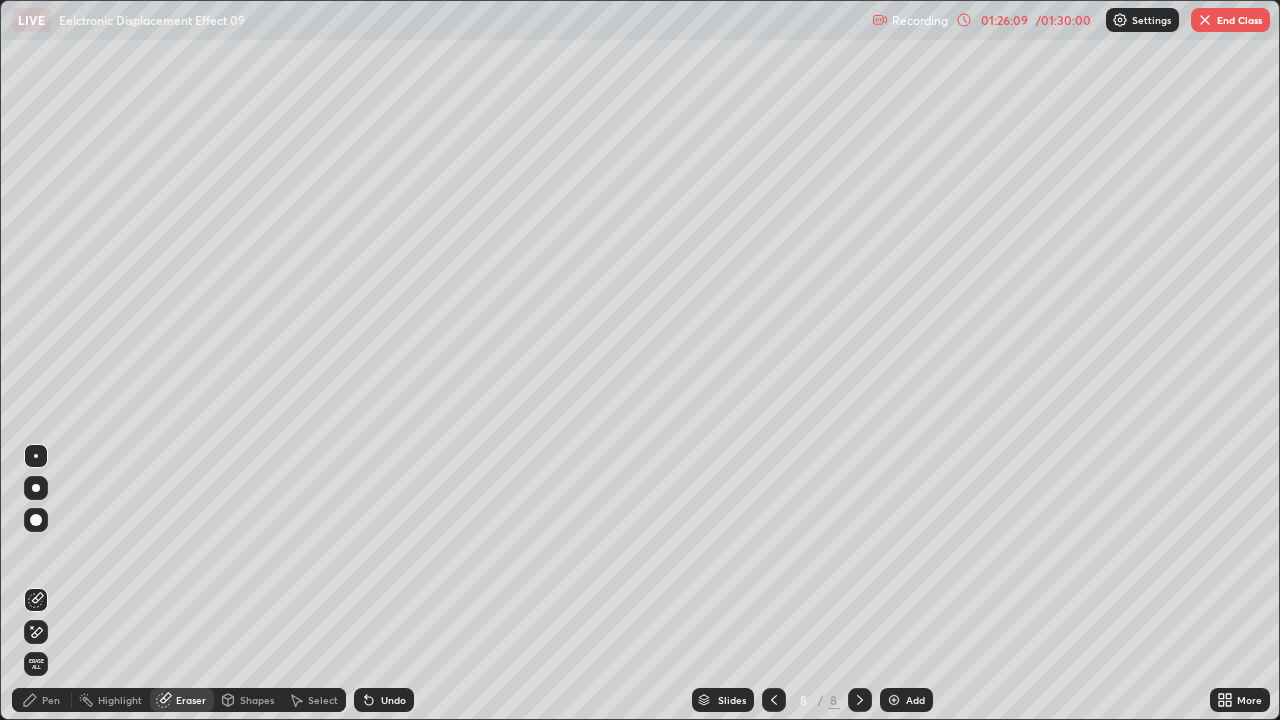 click on "Pen" at bounding box center (42, 700) 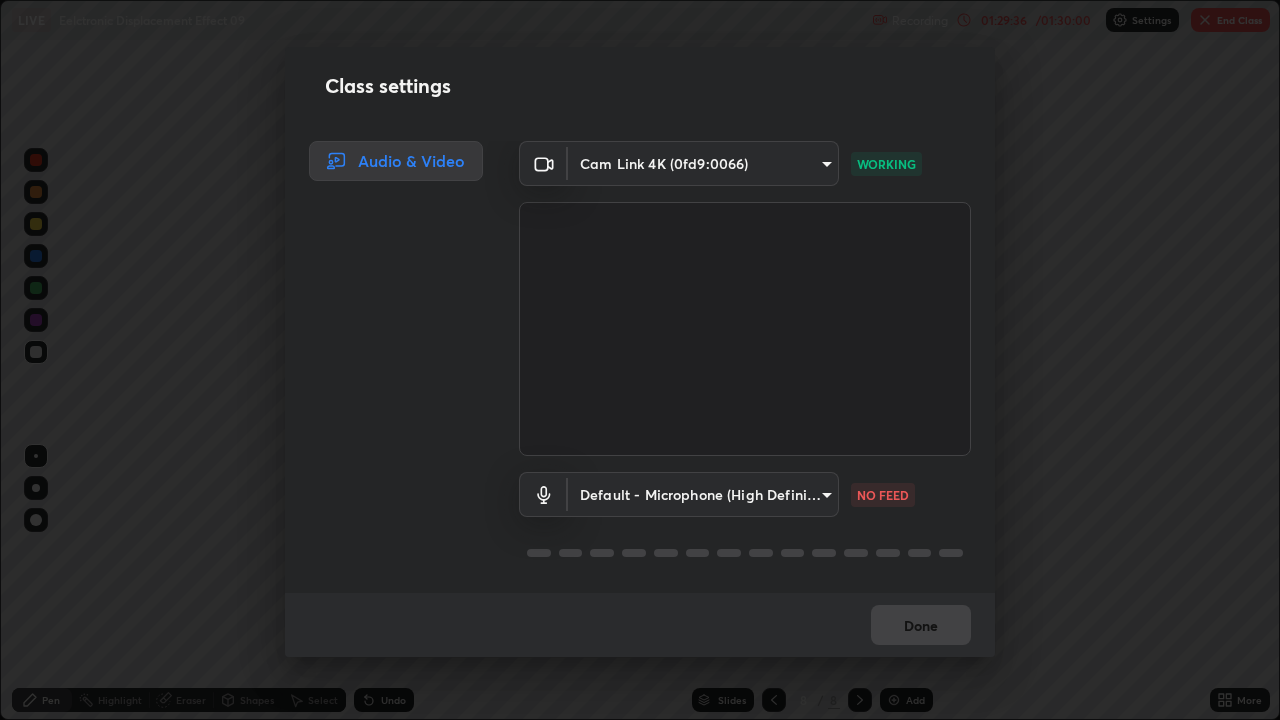 click on "Class settings Audio & Video Cam Link 4K (0fd9:0066) 89e8e5f9f3a3ea7f4e6b6d886808e082365baae761ed8cf6699c3eb285b73f10 WORKING Default - Microphone (High Definition Audio Device) default NO FEED Done" at bounding box center [640, 360] 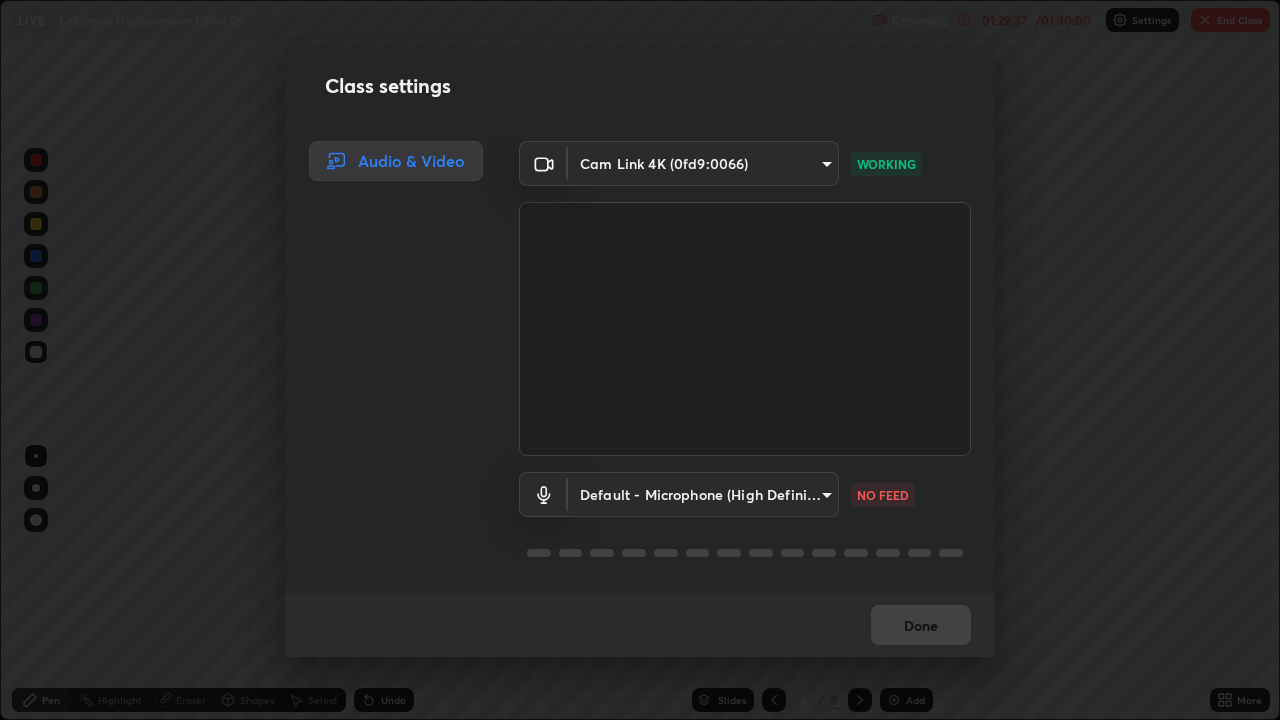 click on "Class settings Audio & Video Cam Link 4K (0fd9:0066) 89e8e5f9f3a3ea7f4e6b6d886808e082365baae761ed8cf6699c3eb285b73f10 WORKING Default - Microphone (High Definition Audio Device) default NO FEED Done" at bounding box center (640, 360) 